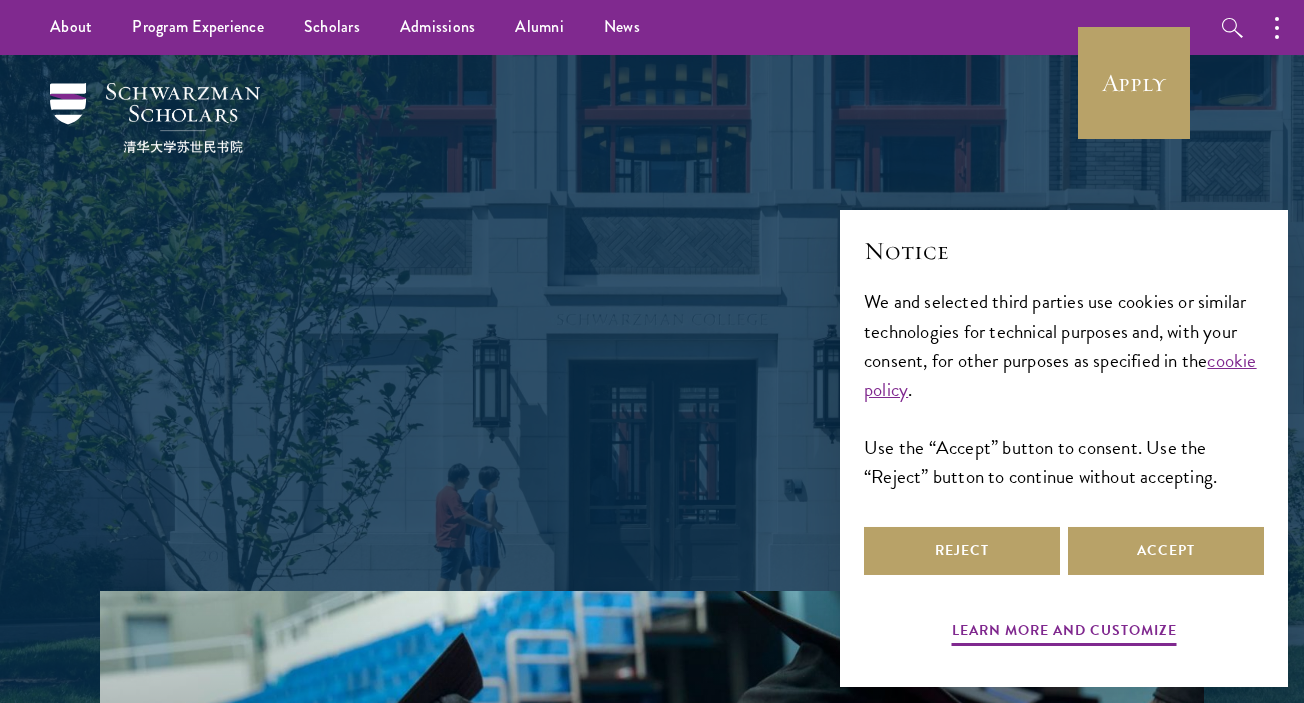 scroll, scrollTop: 0, scrollLeft: 0, axis: both 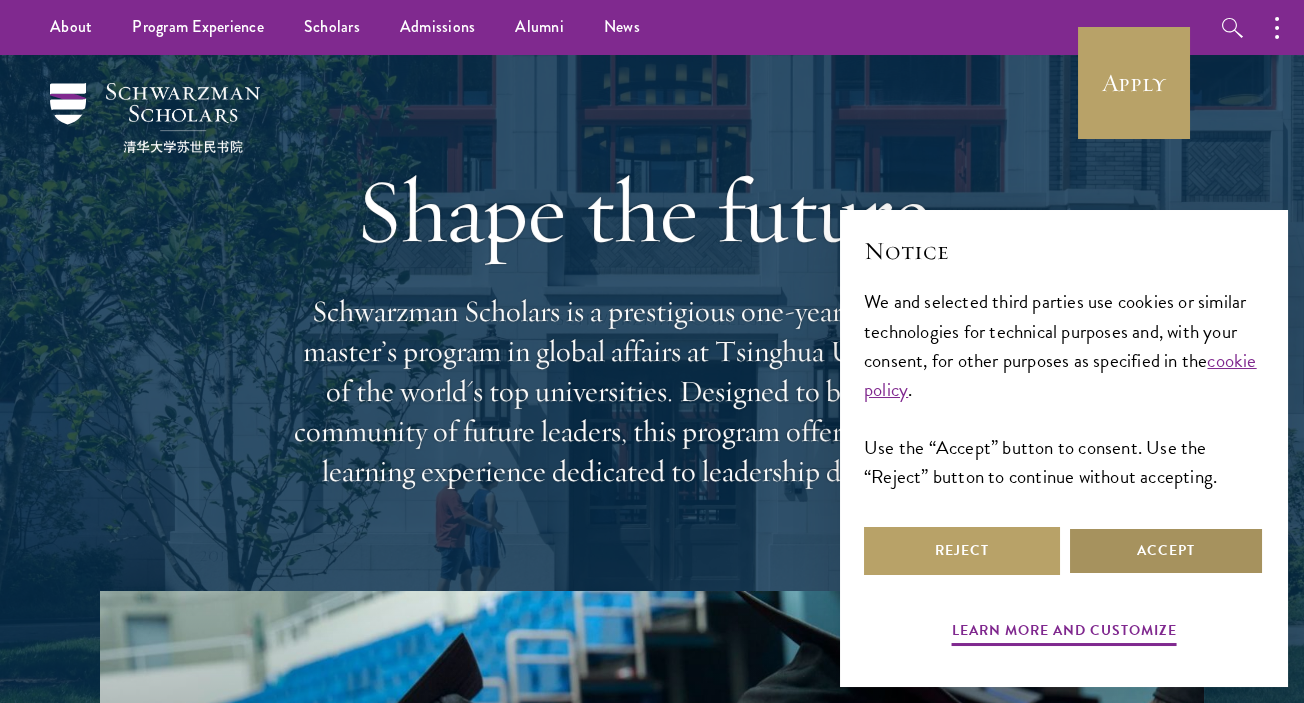 click on "Accept" at bounding box center (1166, 551) 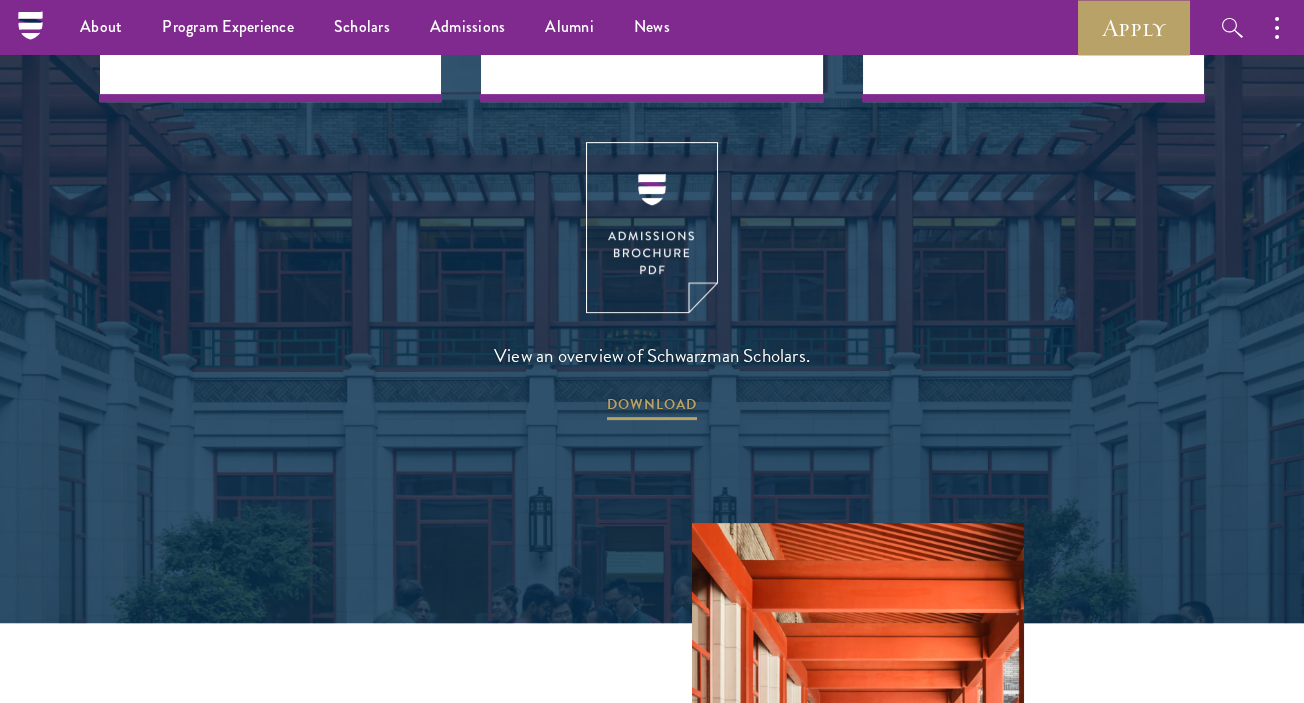 scroll, scrollTop: 2768, scrollLeft: 0, axis: vertical 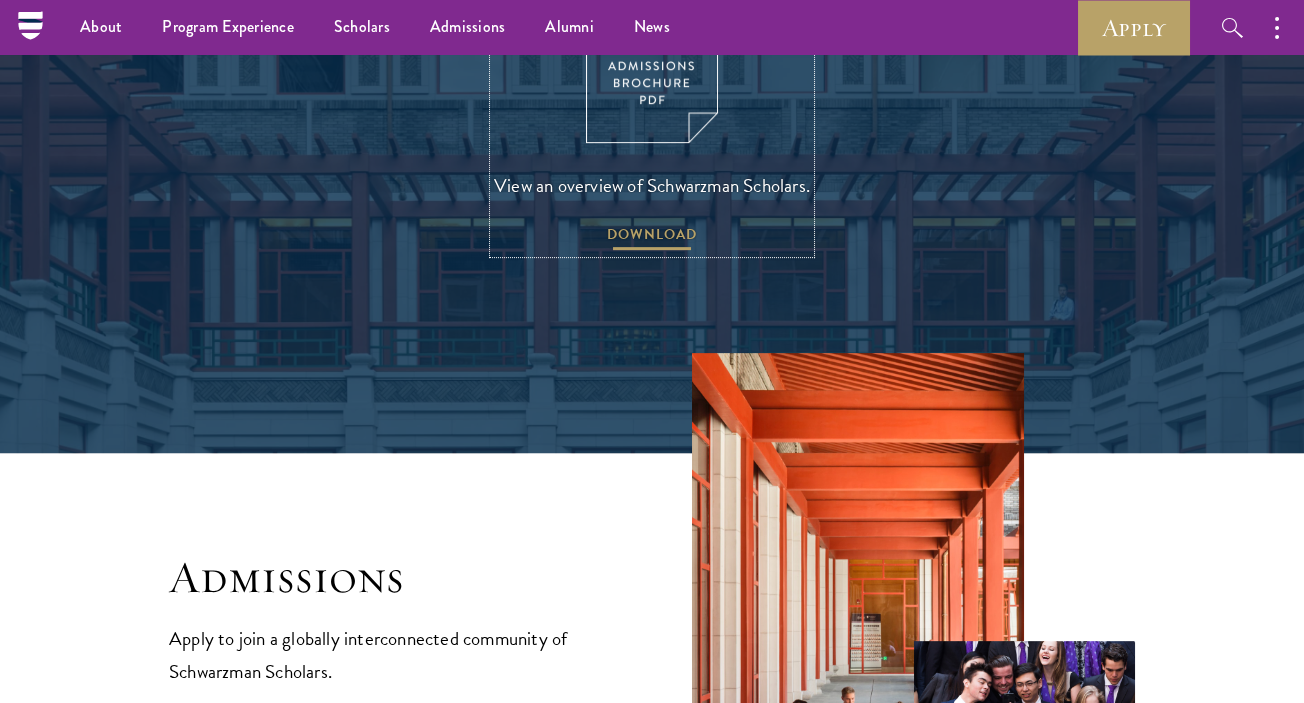 click on "DOWNLOAD" at bounding box center (652, 237) 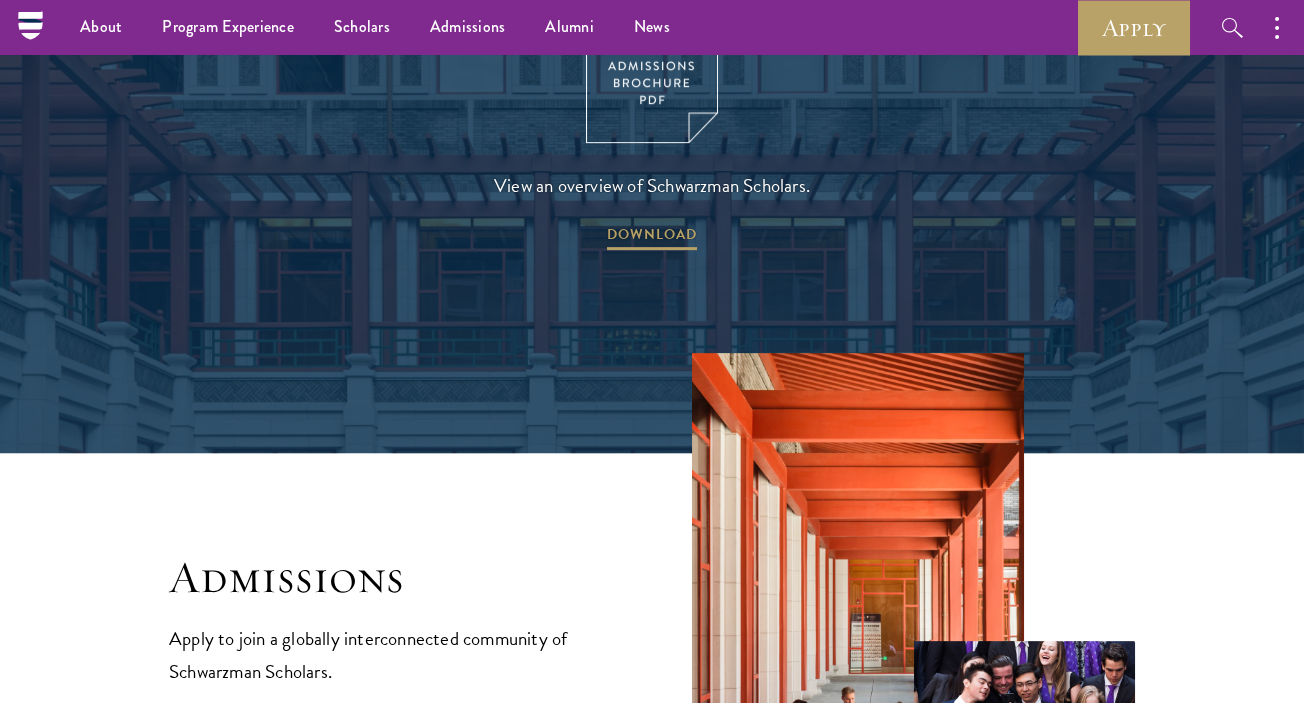 click on "Admissions
Apply to join a globally interconnected community of Schwarzman Scholars.
Learn More" at bounding box center (652, 607) 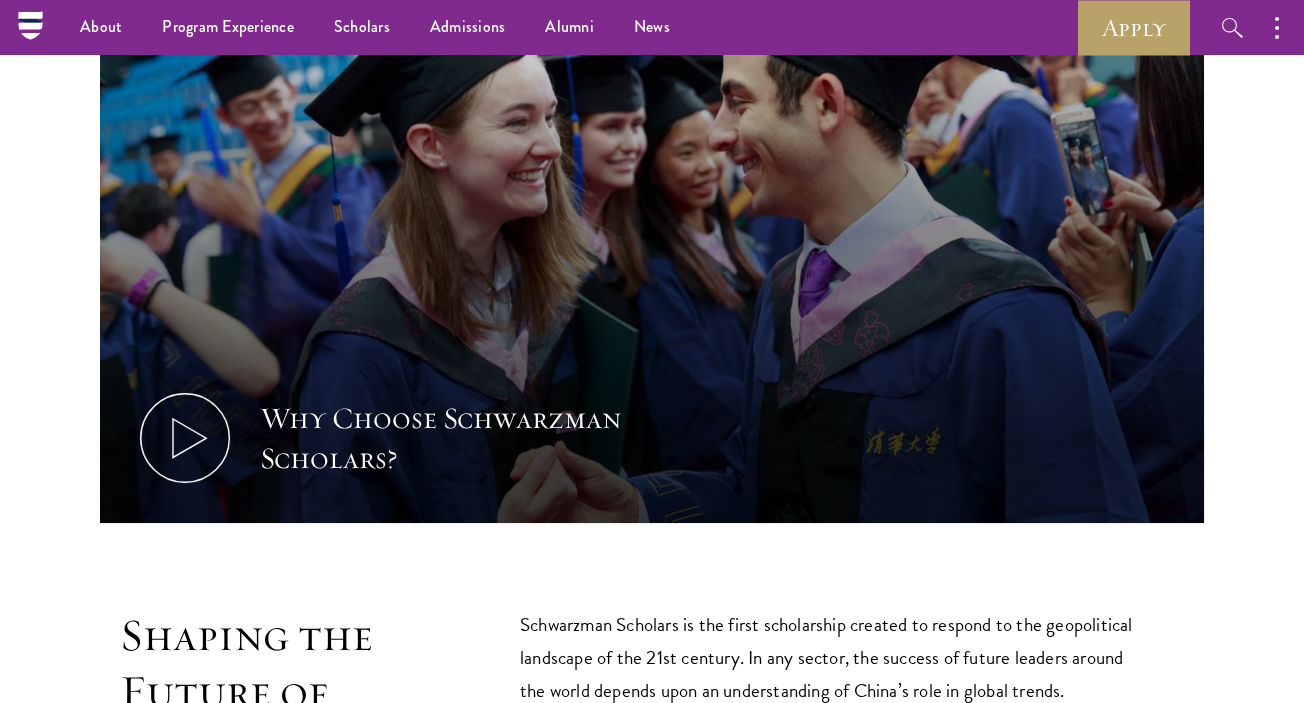 scroll, scrollTop: 0, scrollLeft: 0, axis: both 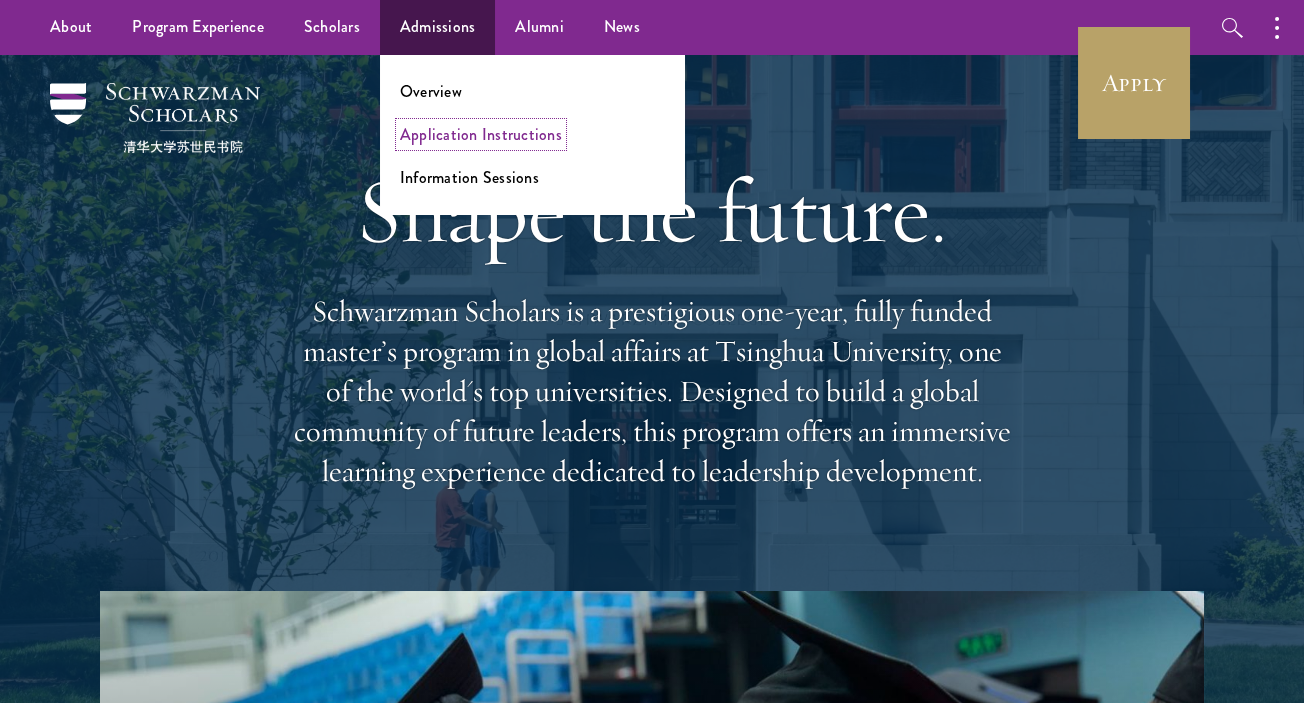 click on "Application Instructions" at bounding box center (481, 134) 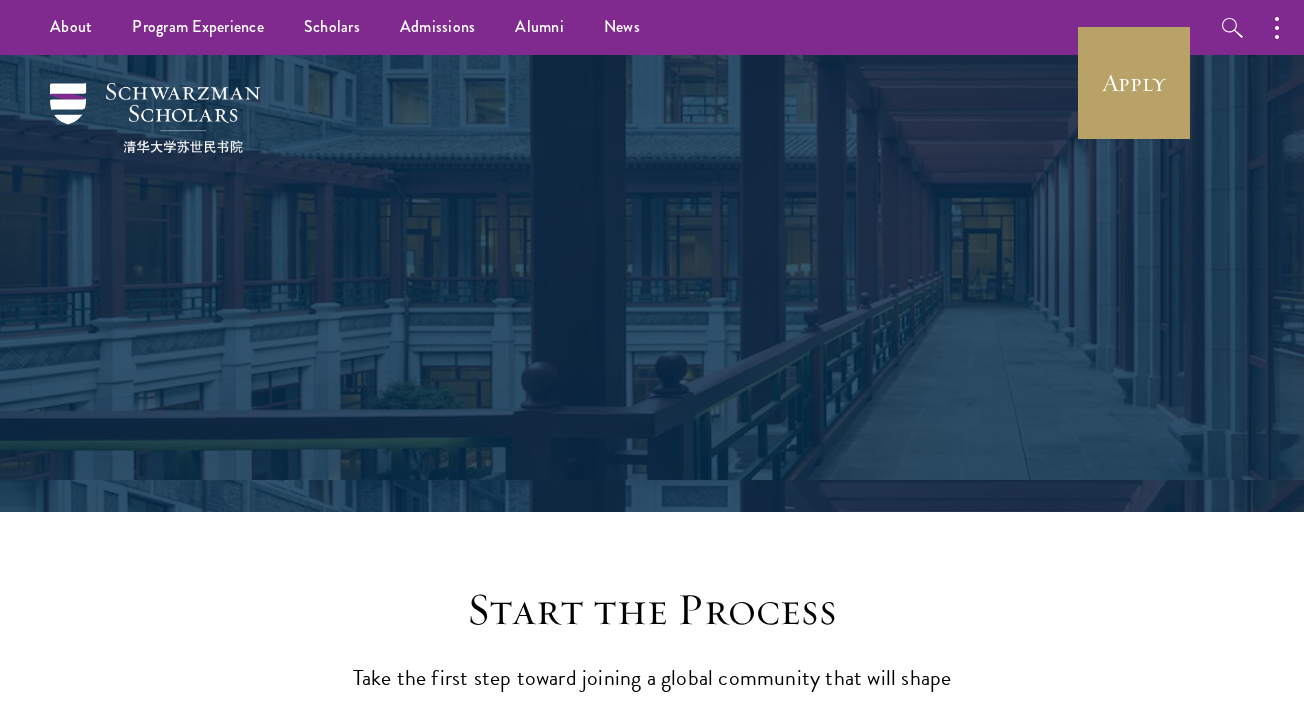 scroll, scrollTop: 0, scrollLeft: 0, axis: both 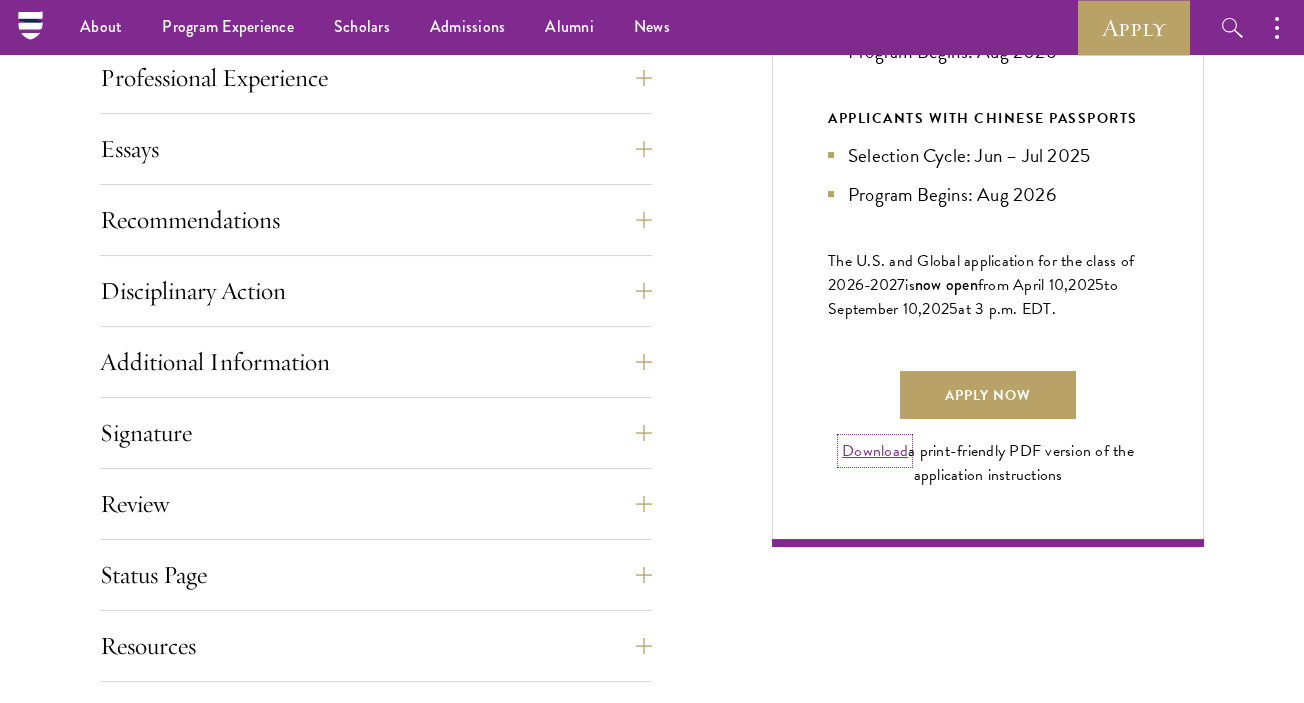 click on "Download" at bounding box center (875, 451) 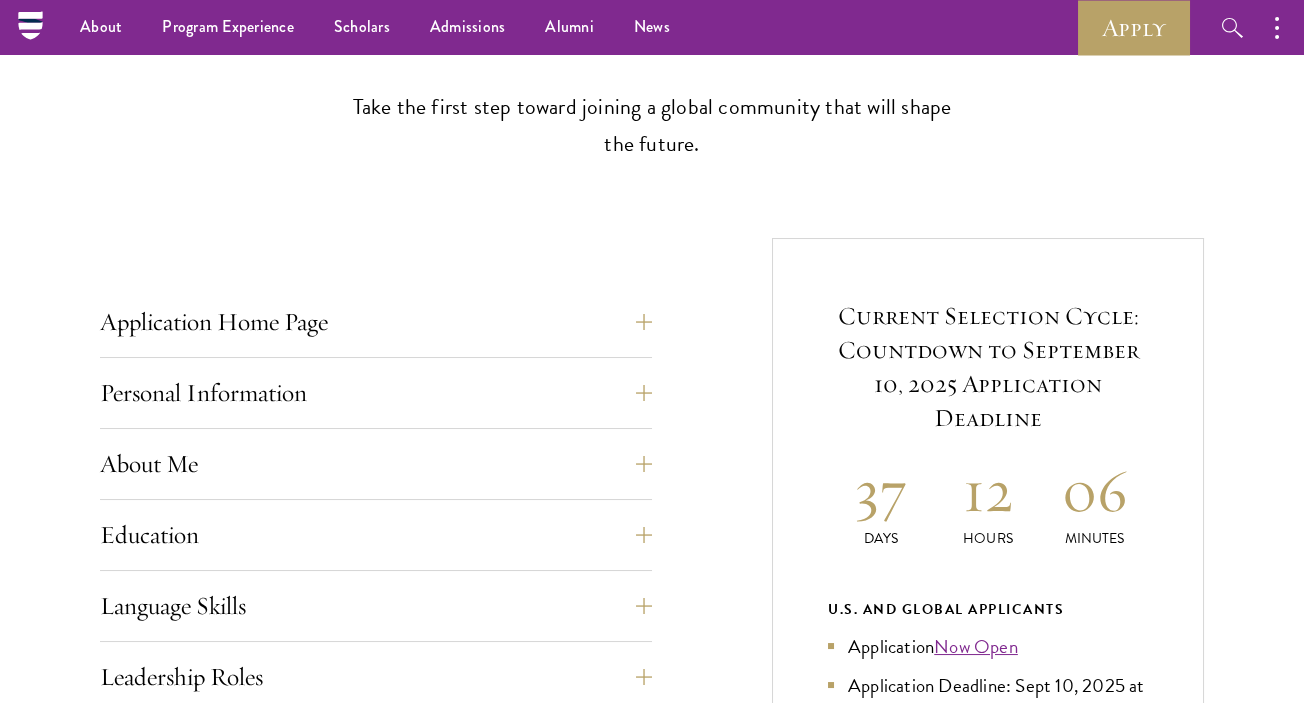 scroll, scrollTop: 567, scrollLeft: 0, axis: vertical 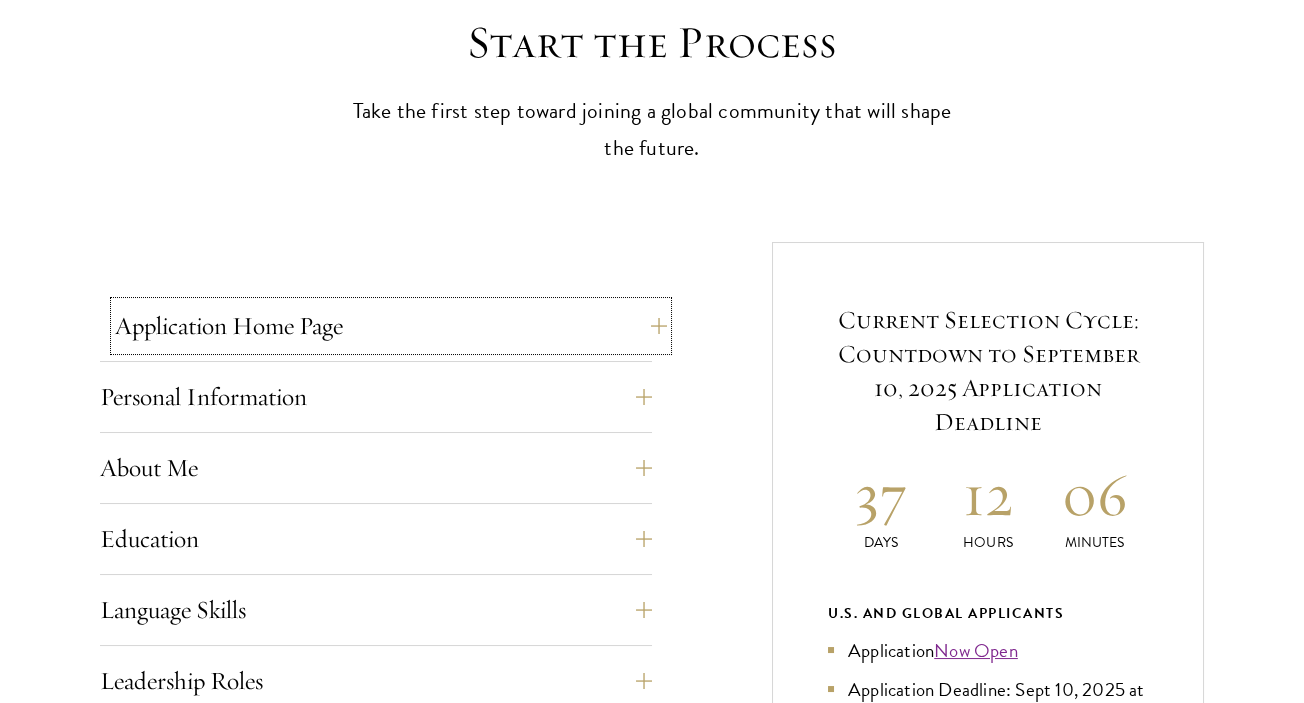 click on "Application Home Page" at bounding box center (391, 326) 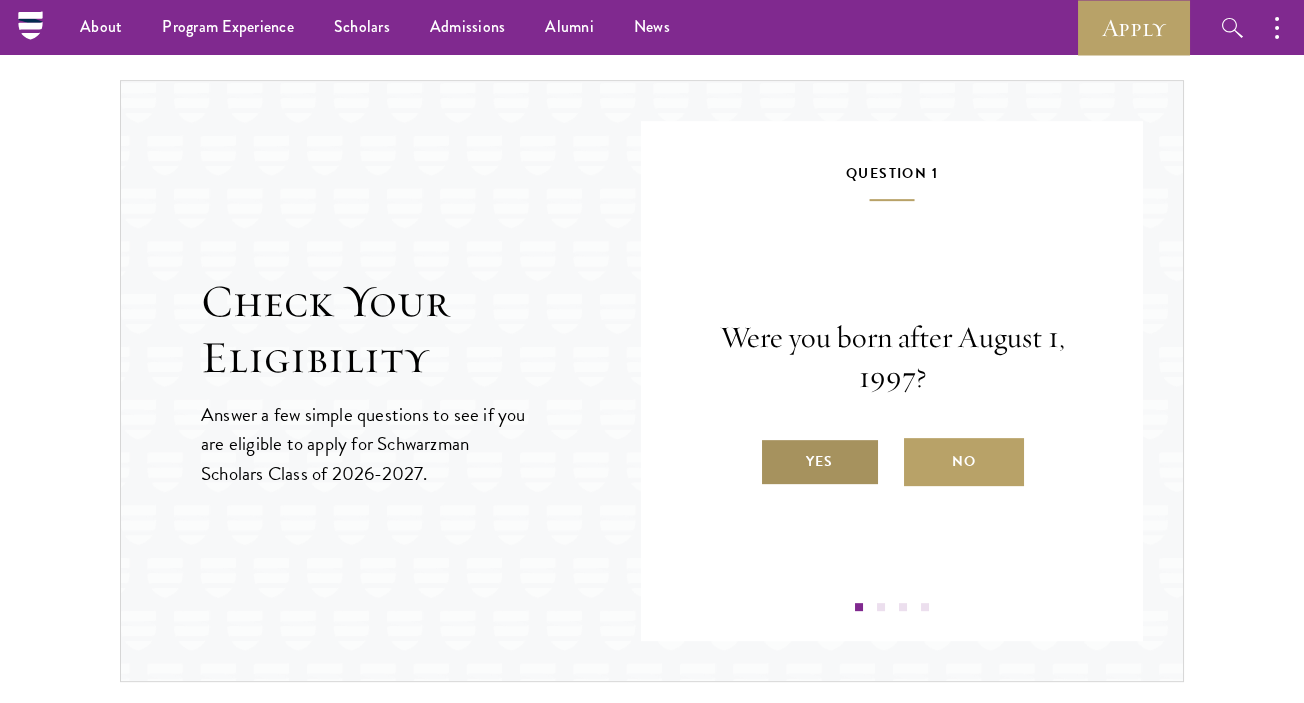scroll, scrollTop: 2949, scrollLeft: 0, axis: vertical 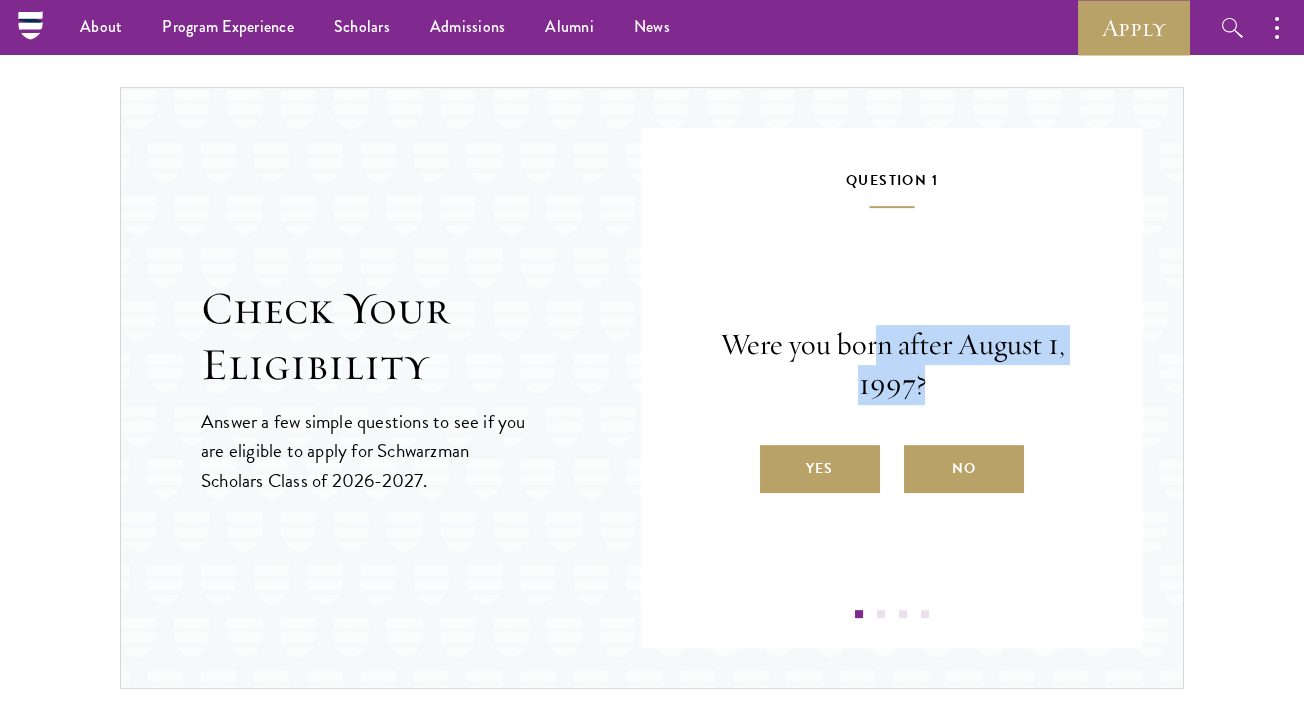 drag, startPoint x: 875, startPoint y: 308, endPoint x: 954, endPoint y: 372, distance: 101.671036 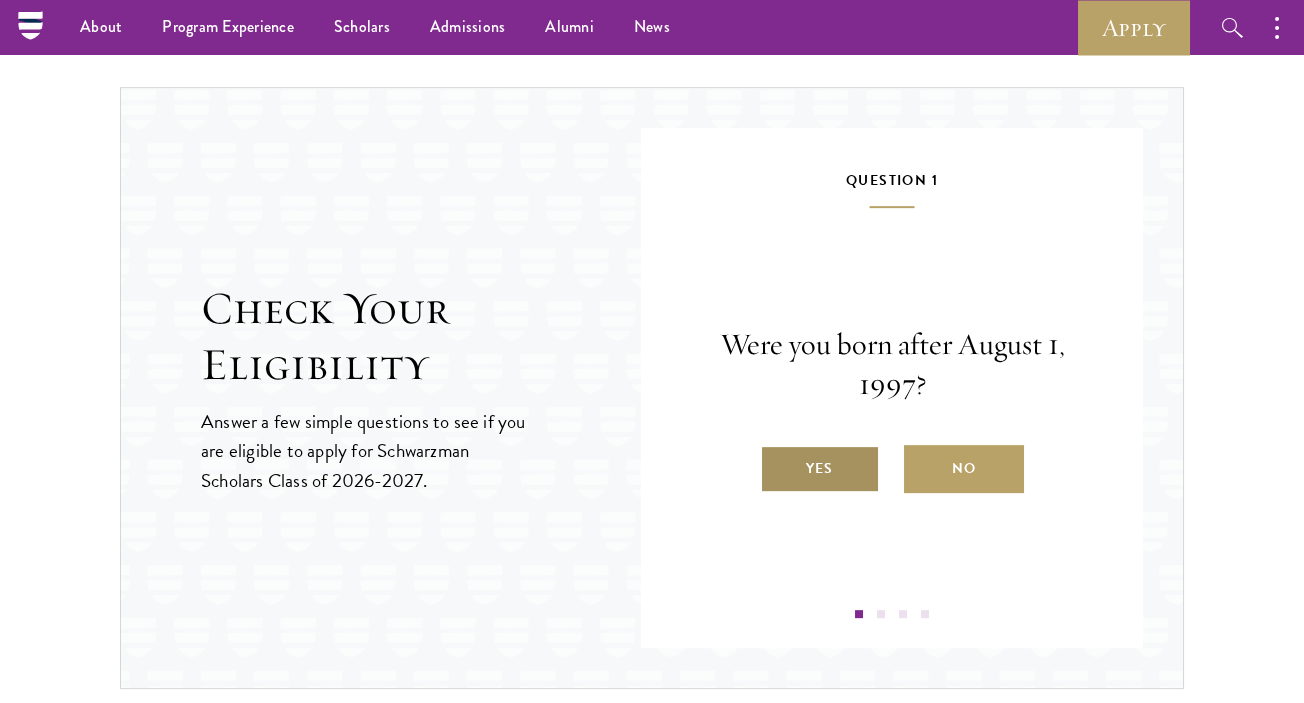 click on "Yes" at bounding box center (820, 469) 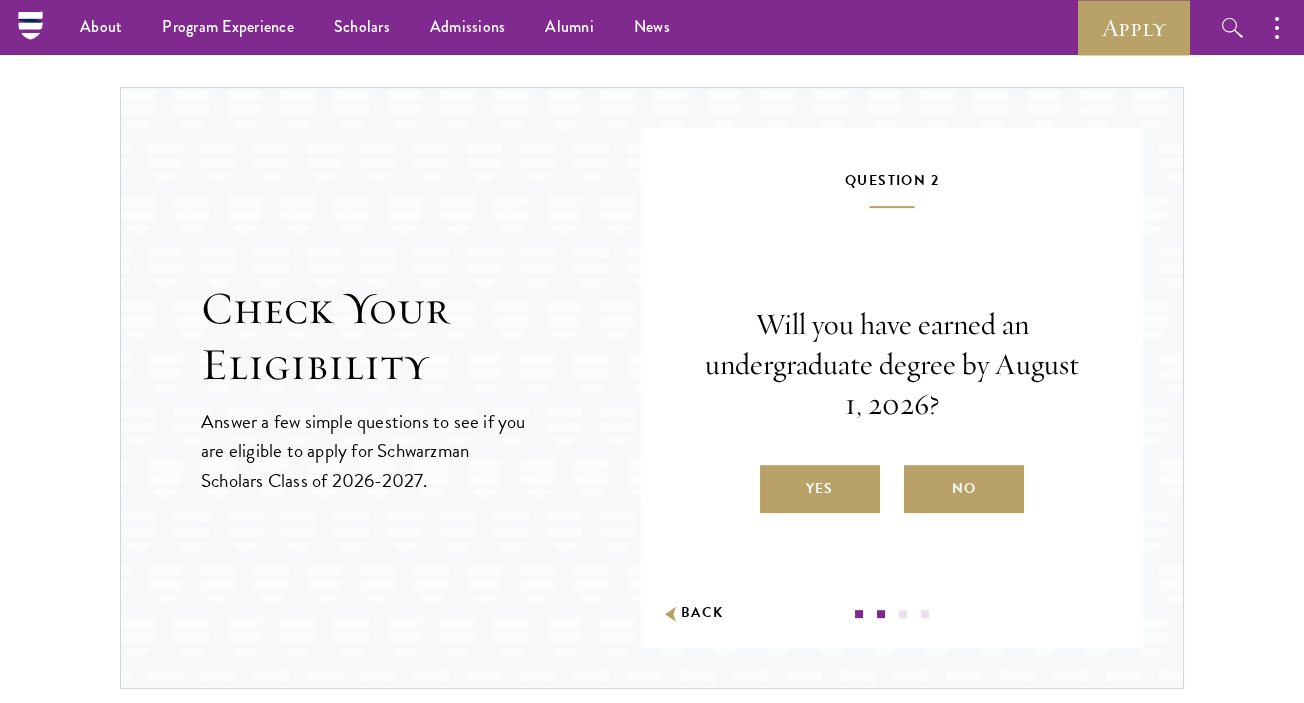 click on "Will you have earned an undergraduate degree by August 1, 2026?" at bounding box center (892, 365) 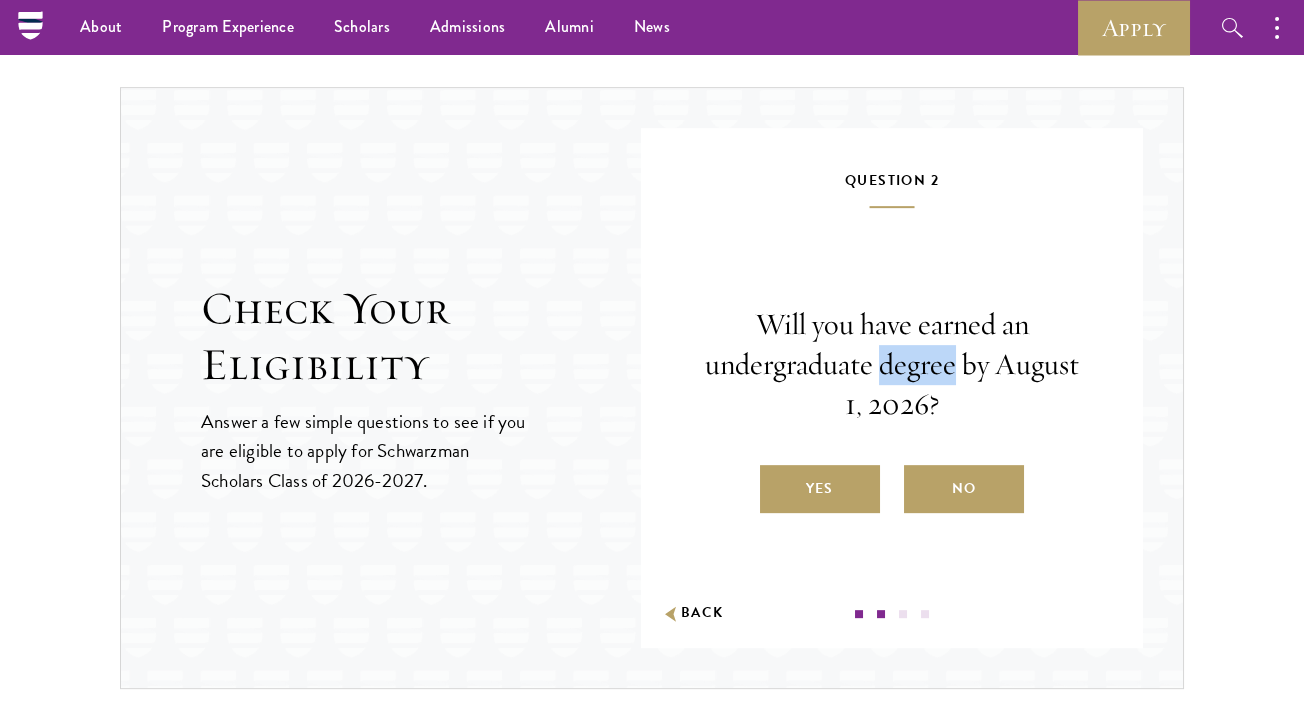 click on "Will you have earned an undergraduate degree by August 1, 2026?" at bounding box center (892, 365) 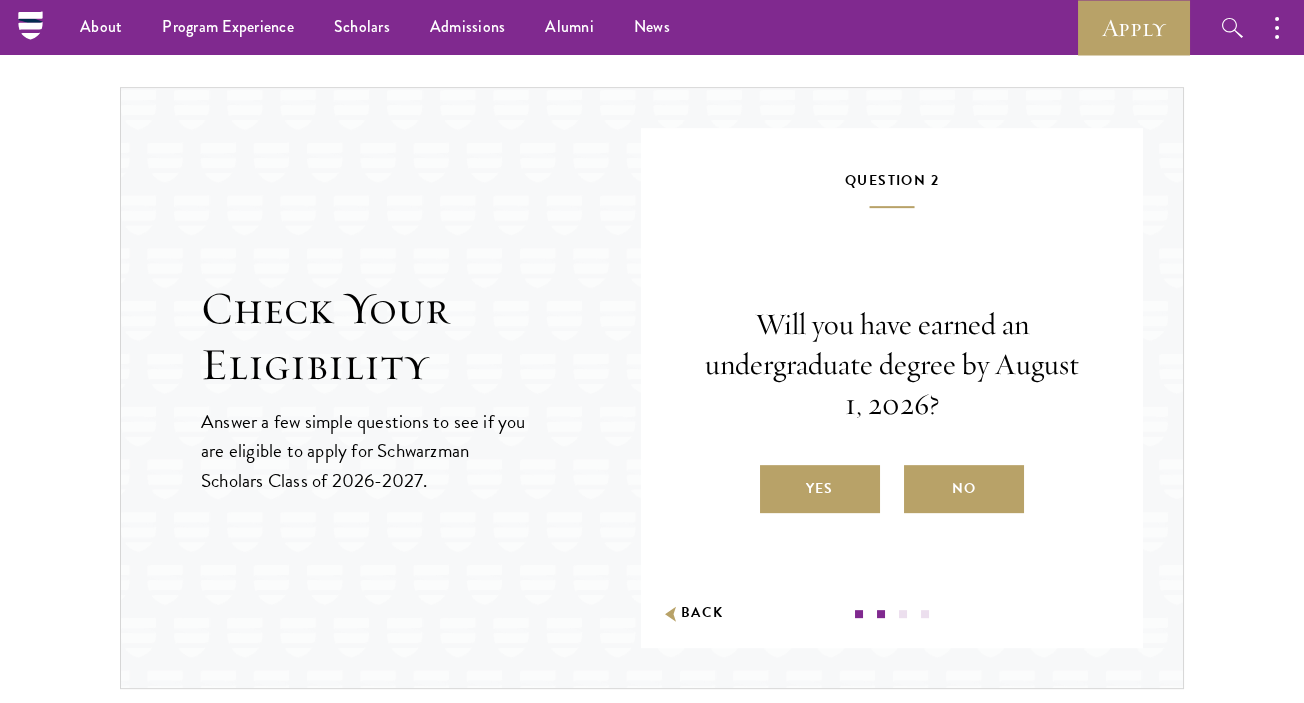 drag, startPoint x: 918, startPoint y: 370, endPoint x: 855, endPoint y: 399, distance: 69.354164 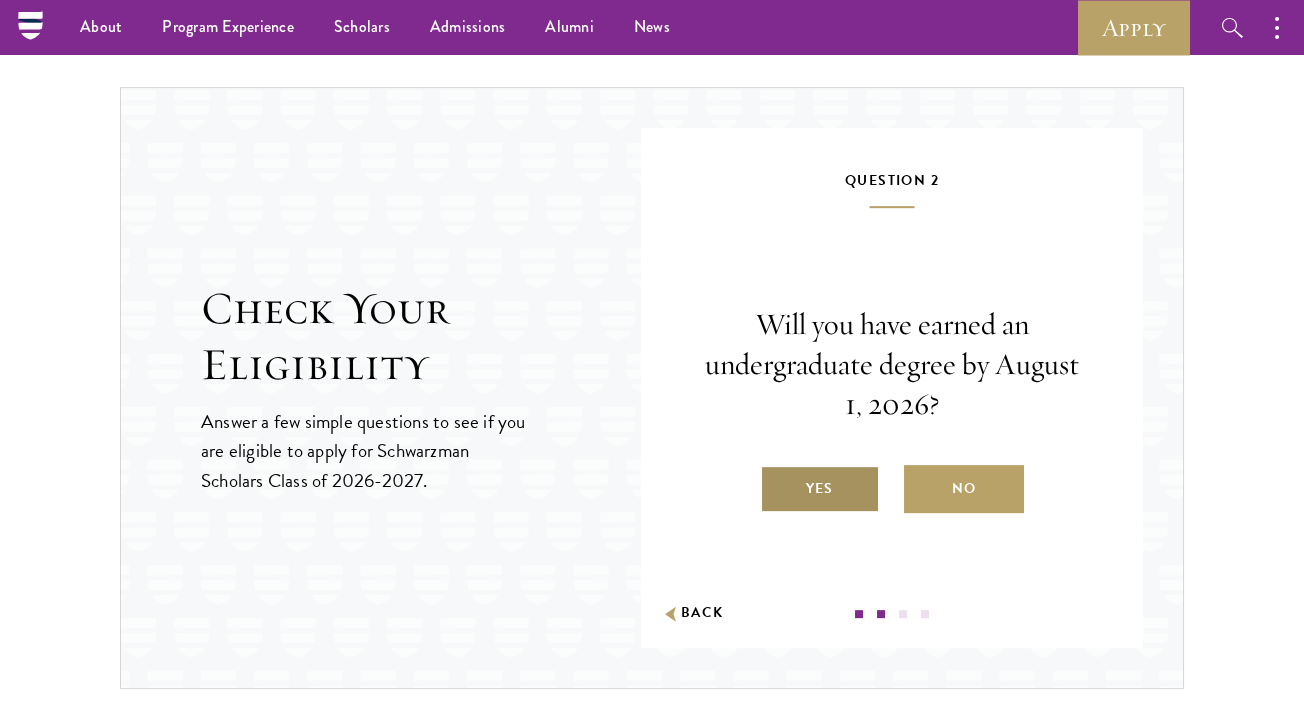 click on "Yes" at bounding box center (820, 489) 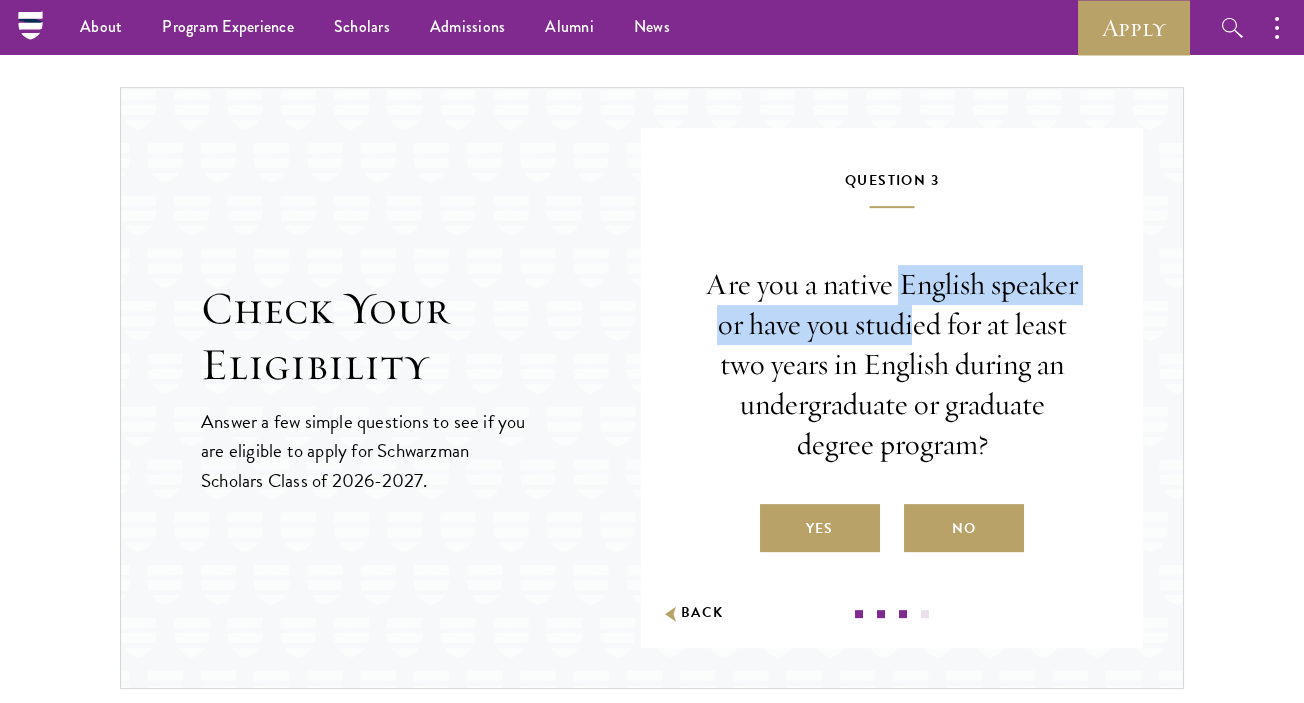 drag, startPoint x: 901, startPoint y: 283, endPoint x: 915, endPoint y: 315, distance: 34.928497 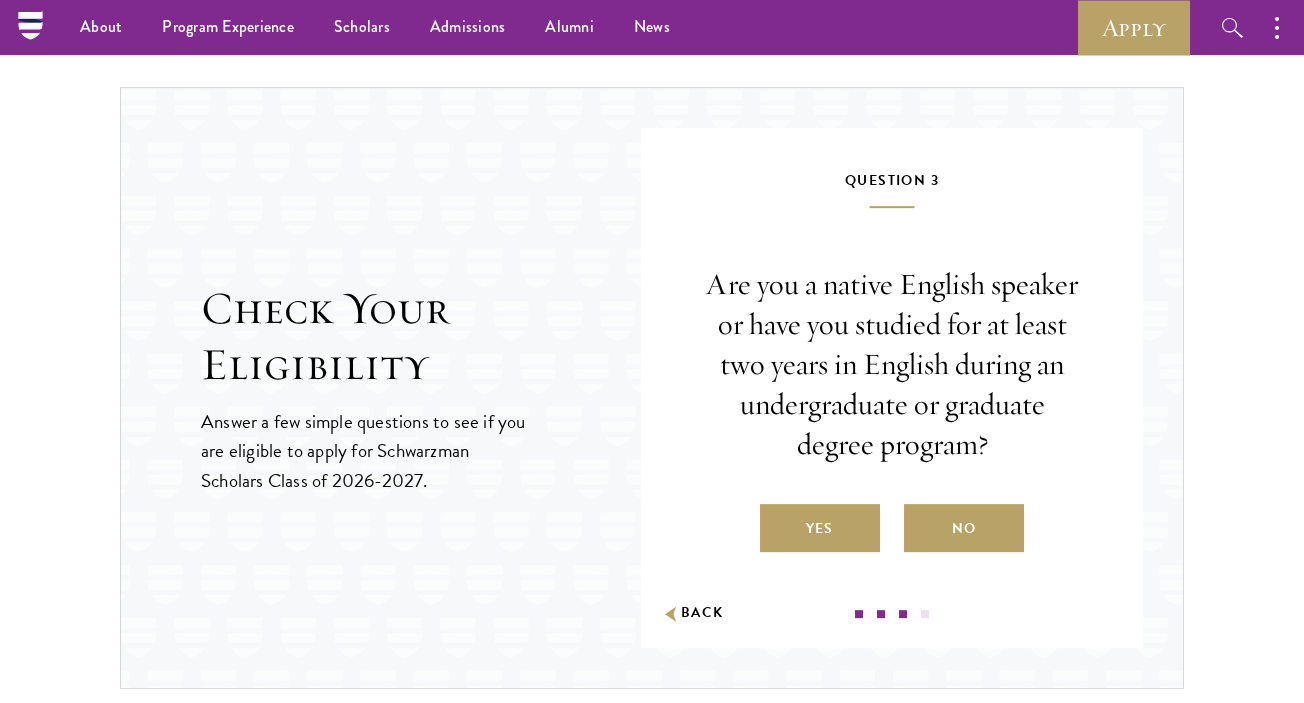click on "Are you a native English speaker or have you studied for at least two years in English during an undergraduate or graduate degree program?" at bounding box center (892, 364) 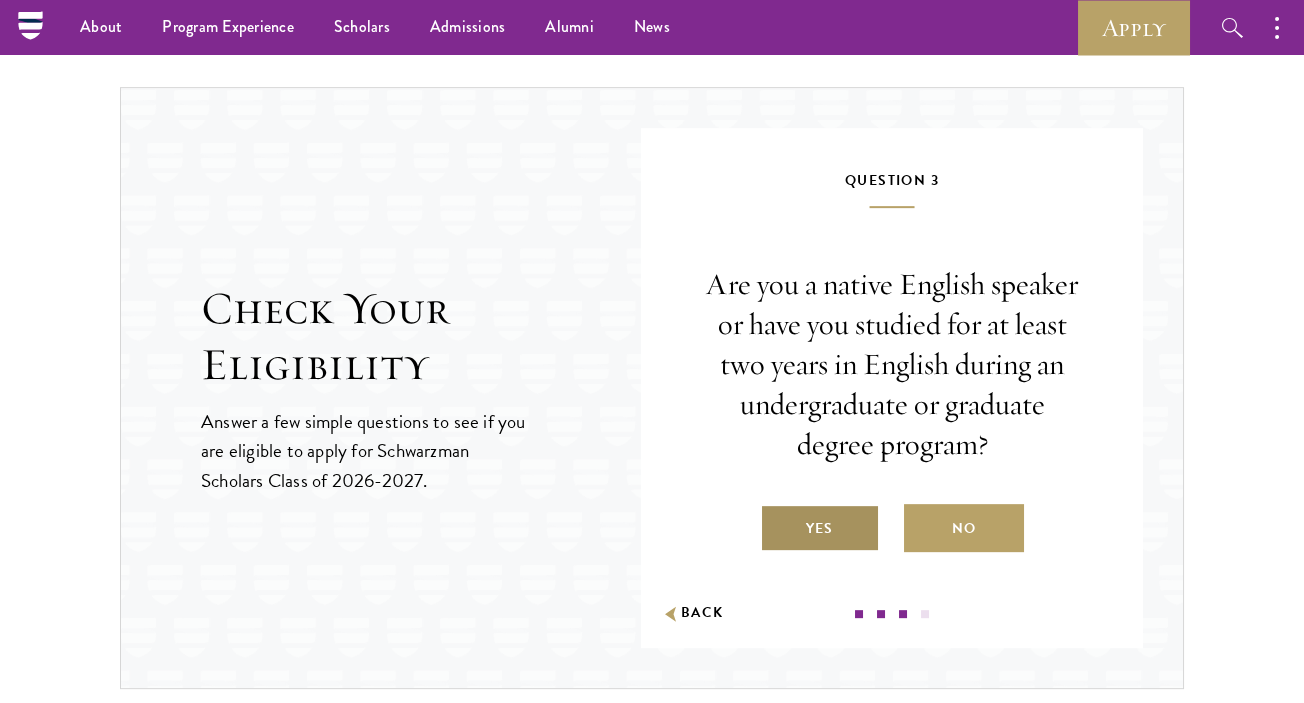 click on "Yes" at bounding box center (820, 528) 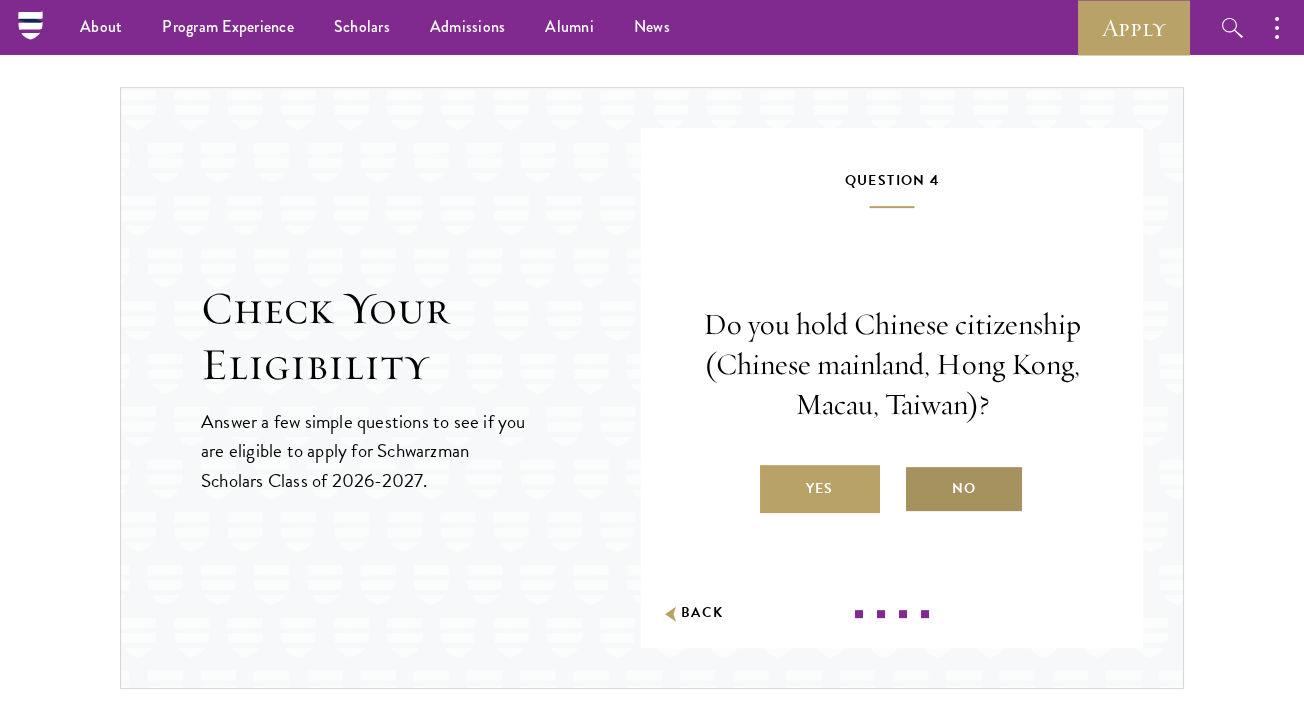 click on "No" at bounding box center (964, 489) 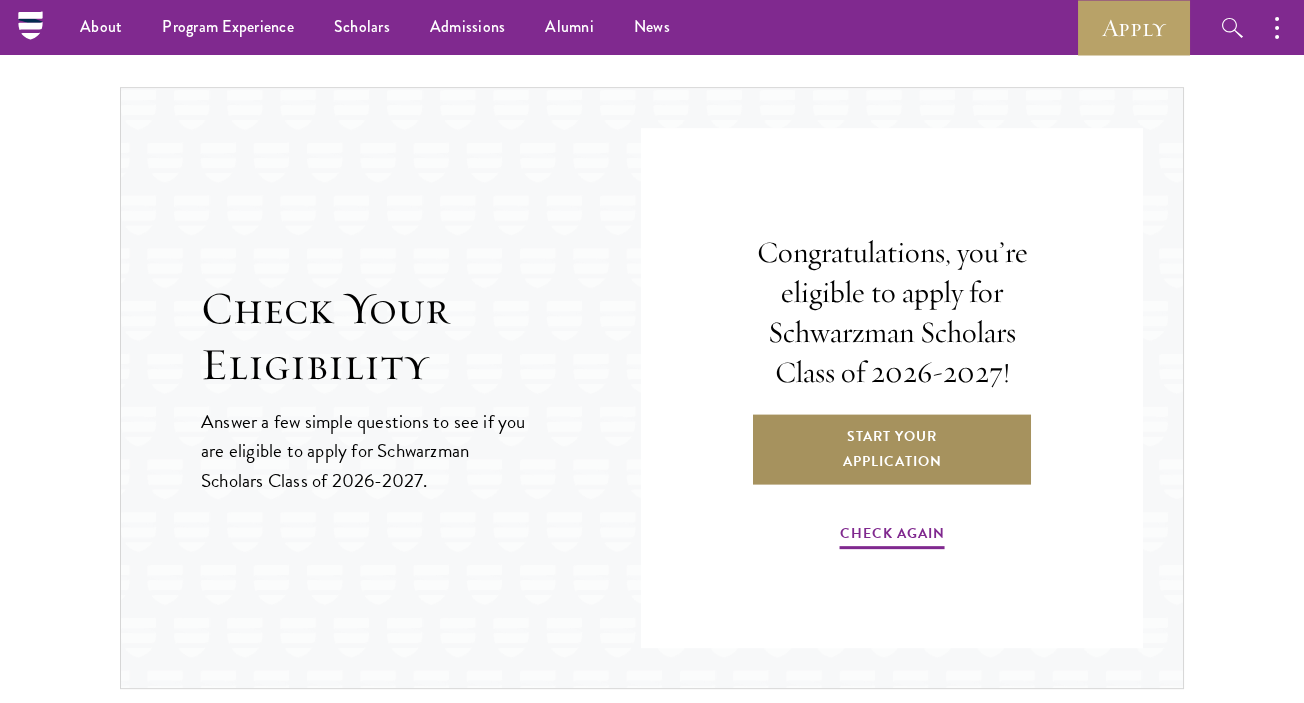 click on "Start Your Application" at bounding box center [892, 449] 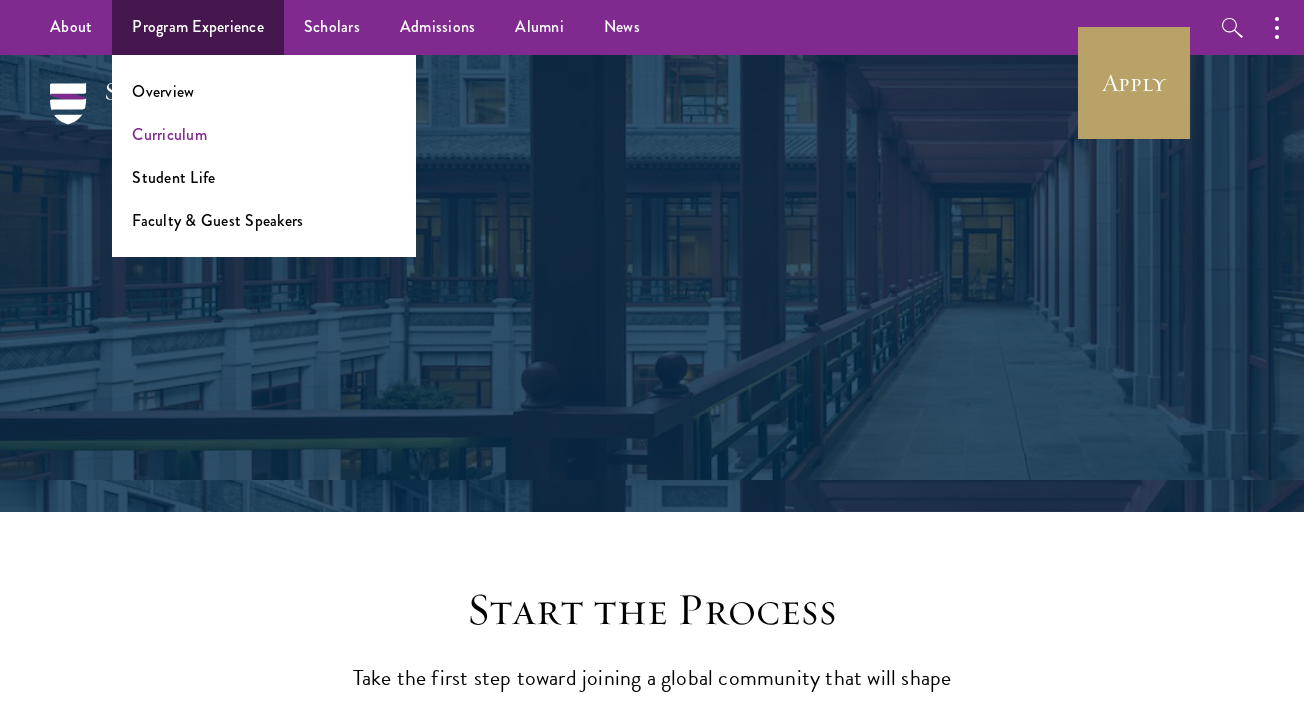 scroll, scrollTop: 0, scrollLeft: 0, axis: both 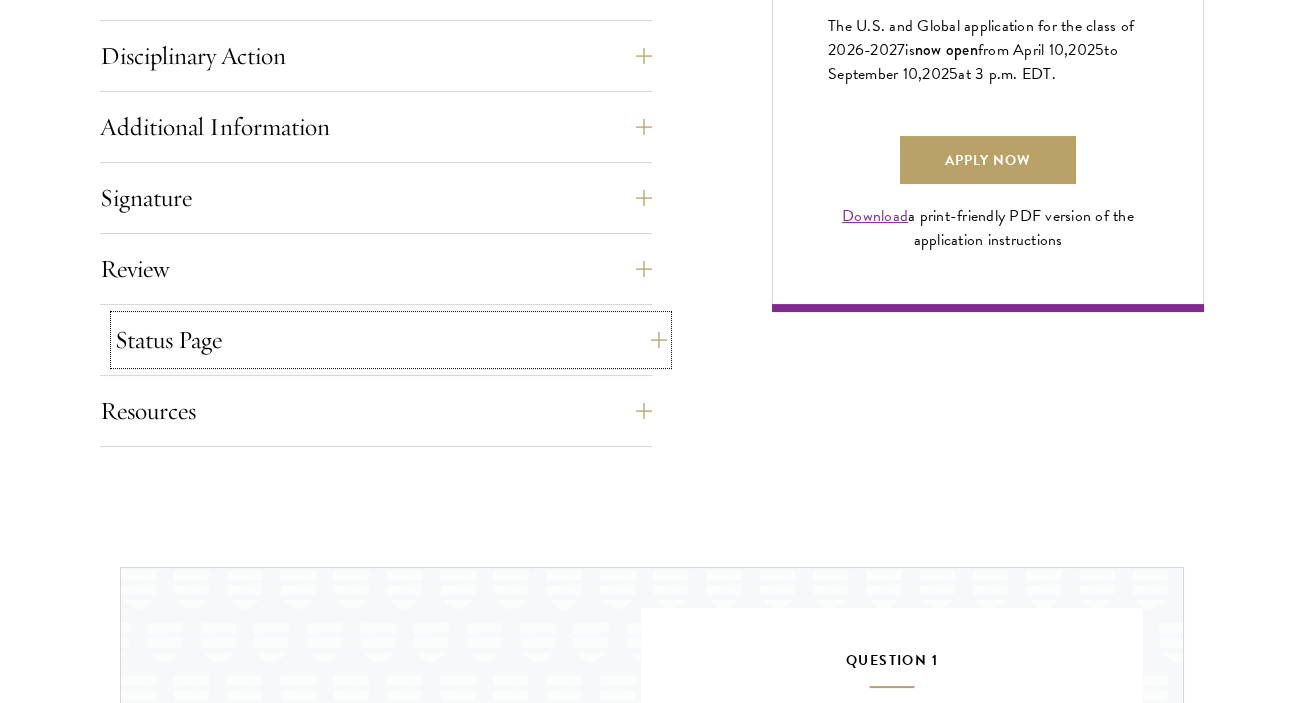 click on "Status Page" at bounding box center [391, 340] 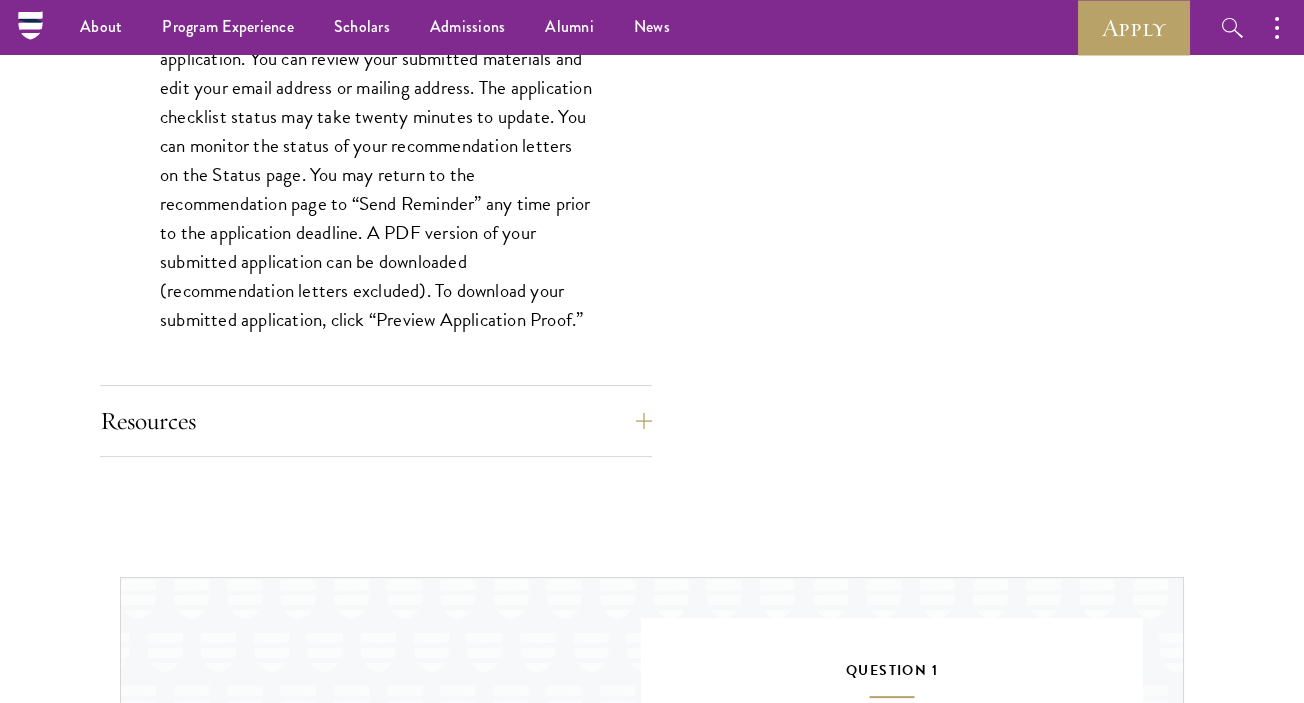 scroll, scrollTop: 1933, scrollLeft: 0, axis: vertical 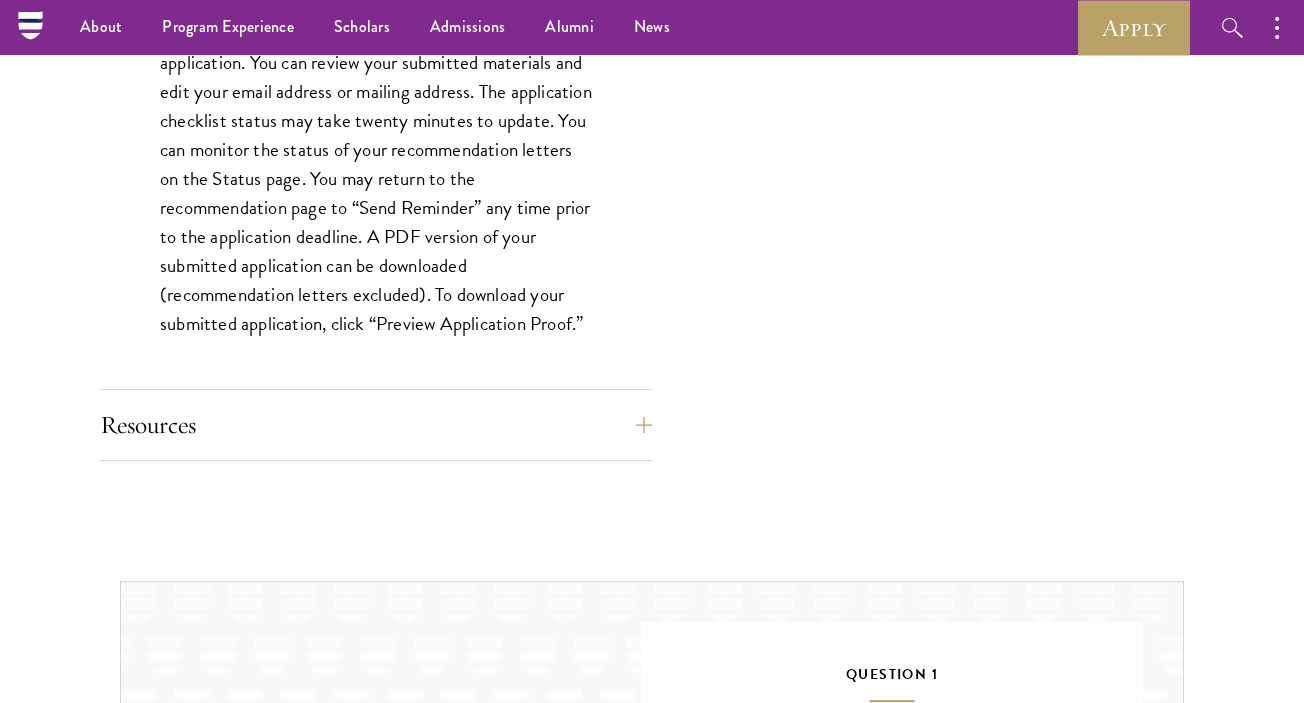 click on "Application Home Page
The online application form must be completed in English. All requirements must be submitted electronically; we do not accept materials via email or mail.
To begin, create an account to start a new application. The email address provided to create your account will be used for all correspondence about your admissions status. After creating an account, a system-generated email will be sent to you with a temporary PIN to activate your account. If you do not receive this email immediately, check your spam/junk folders. Add  [EMAIL]  to your safe senders list.
Once you have created an account, click “Start New Application” to begin your application. You do not have to complete your application in one sitting; you may access and continue your work as frequently as needed before final submission. To save your work, click on the “Continue” button.
Personal Information
About Me" at bounding box center [376, -302] 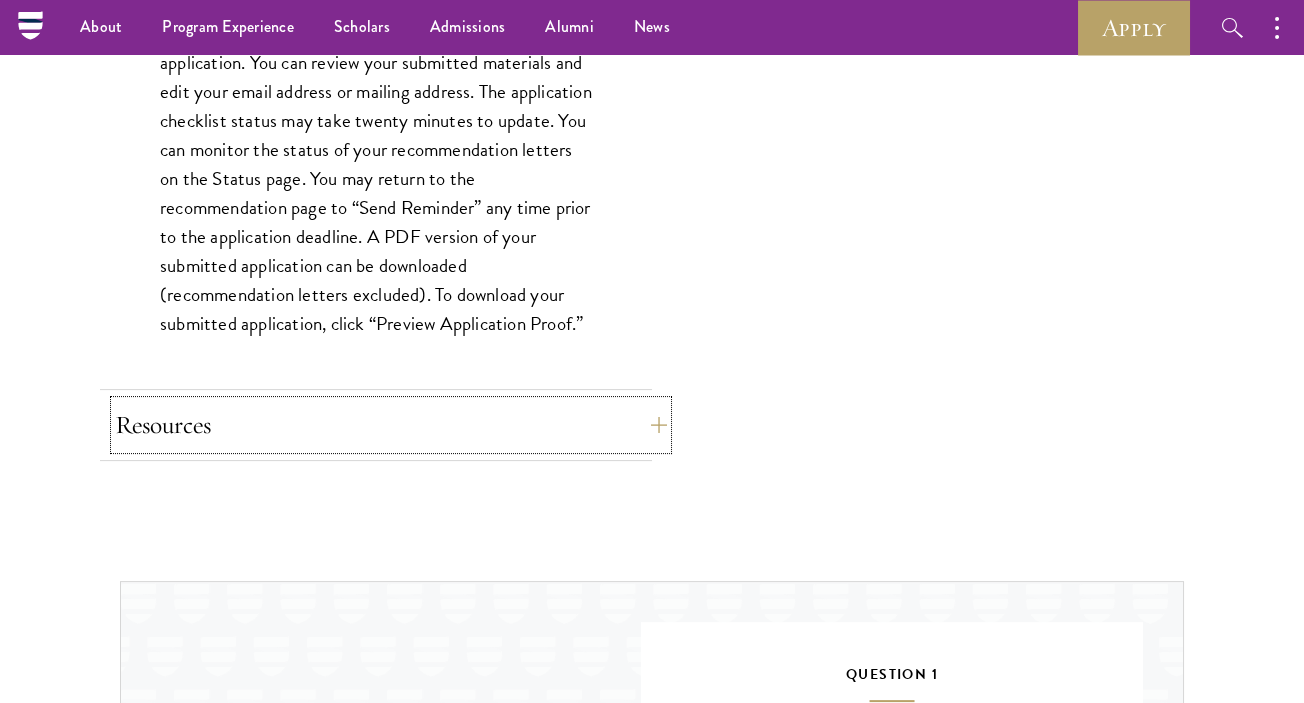 click on "Resources" at bounding box center (391, 425) 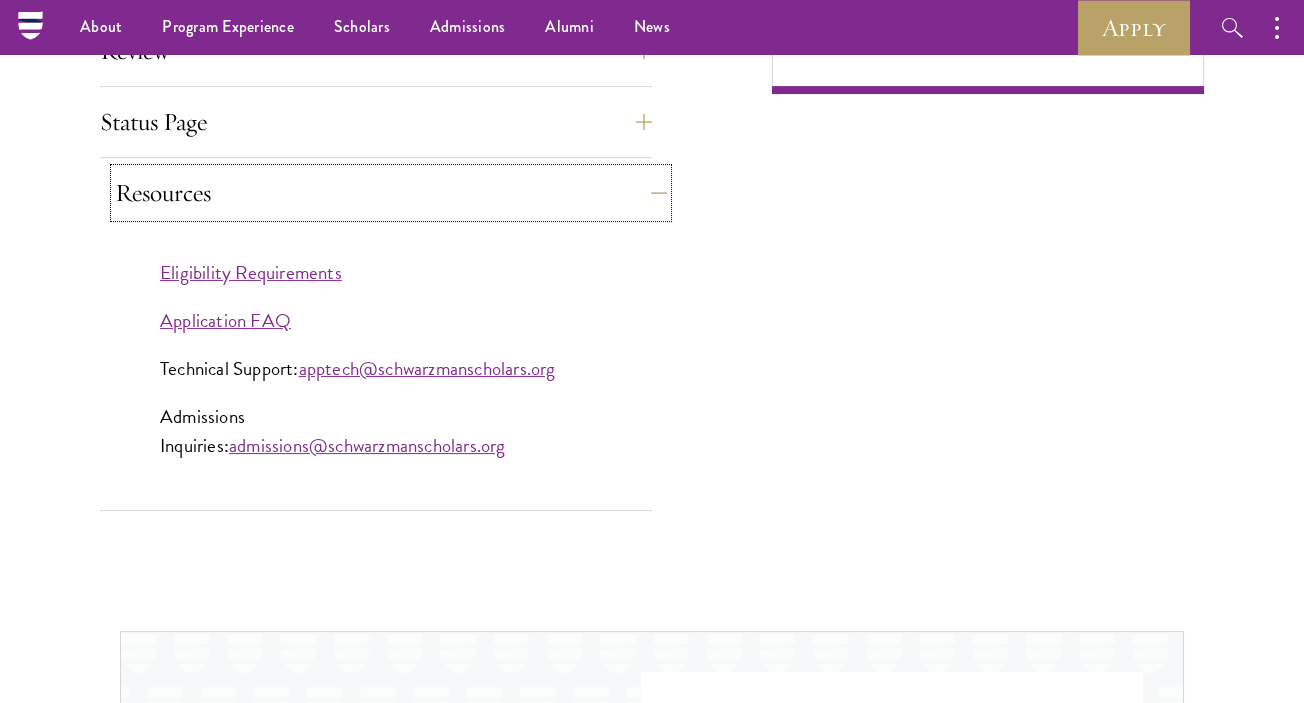 scroll, scrollTop: 1763, scrollLeft: 0, axis: vertical 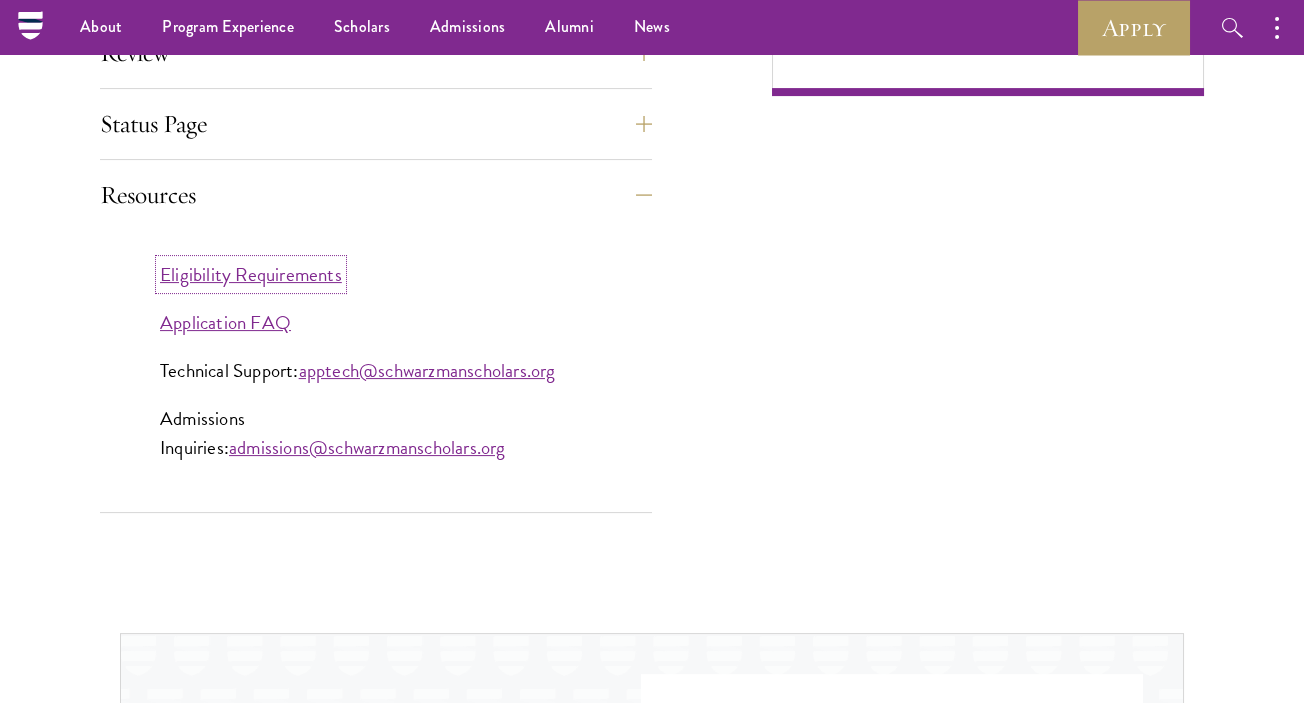 click on "Eligibility Requirements" at bounding box center (251, 274) 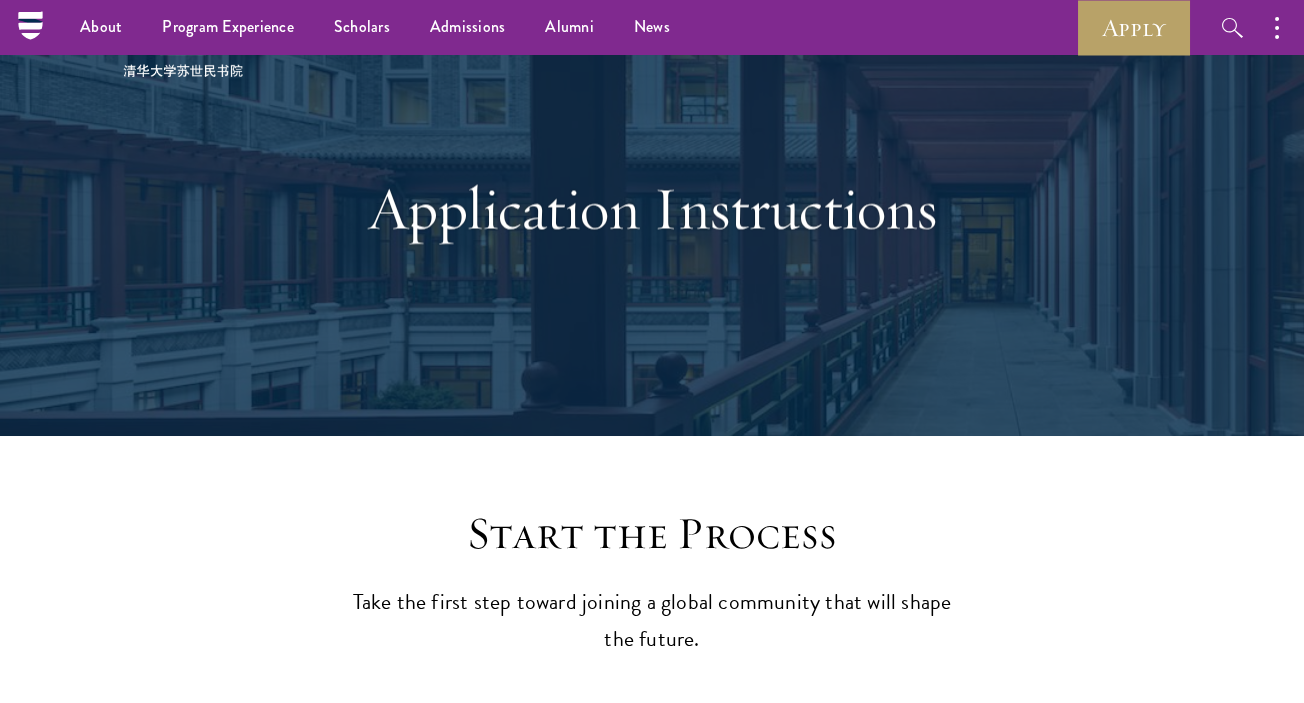 scroll, scrollTop: 0, scrollLeft: 0, axis: both 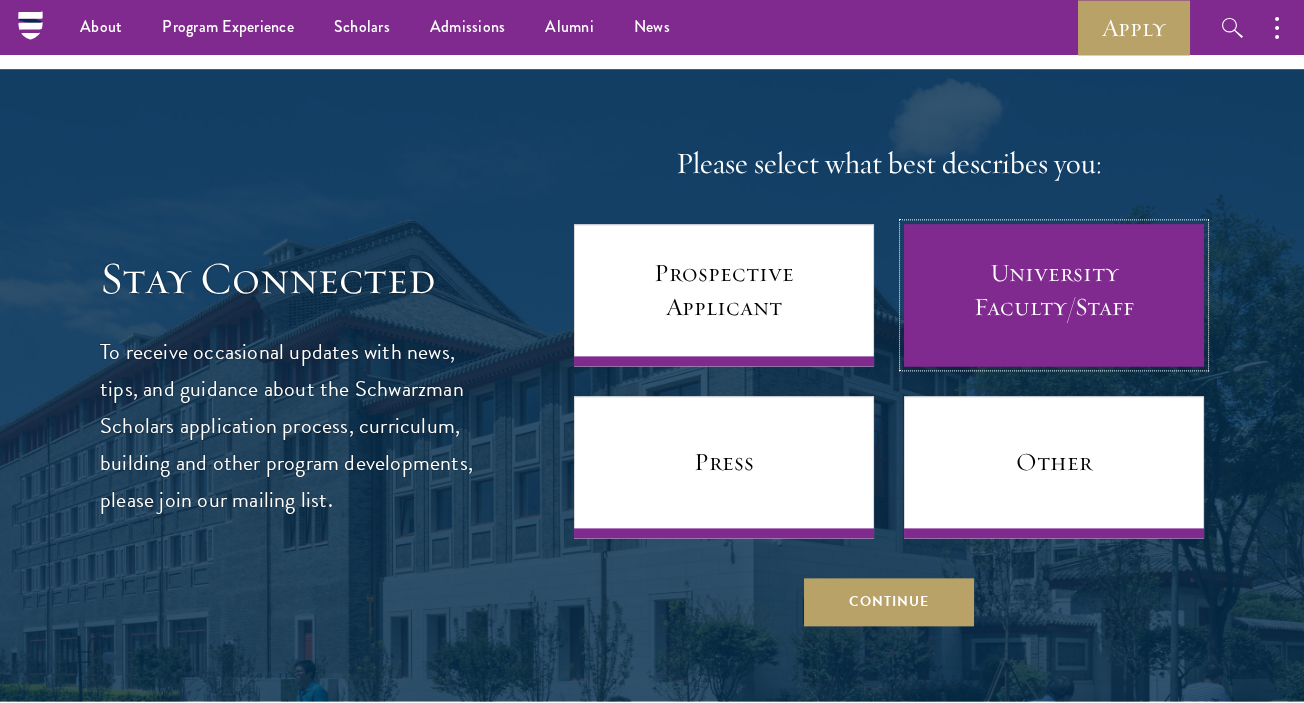 click on "University Faculty/Staff" at bounding box center [1054, 295] 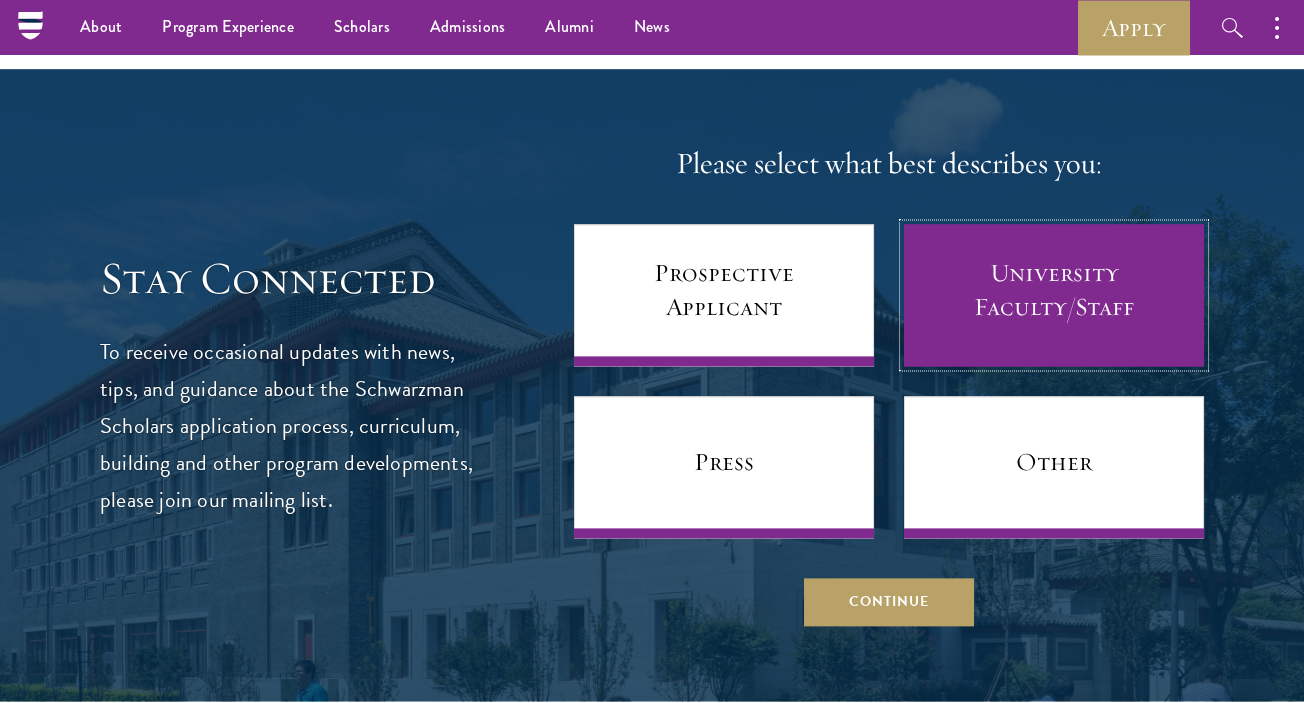 click on "University Faculty/Staff" at bounding box center [1054, 295] 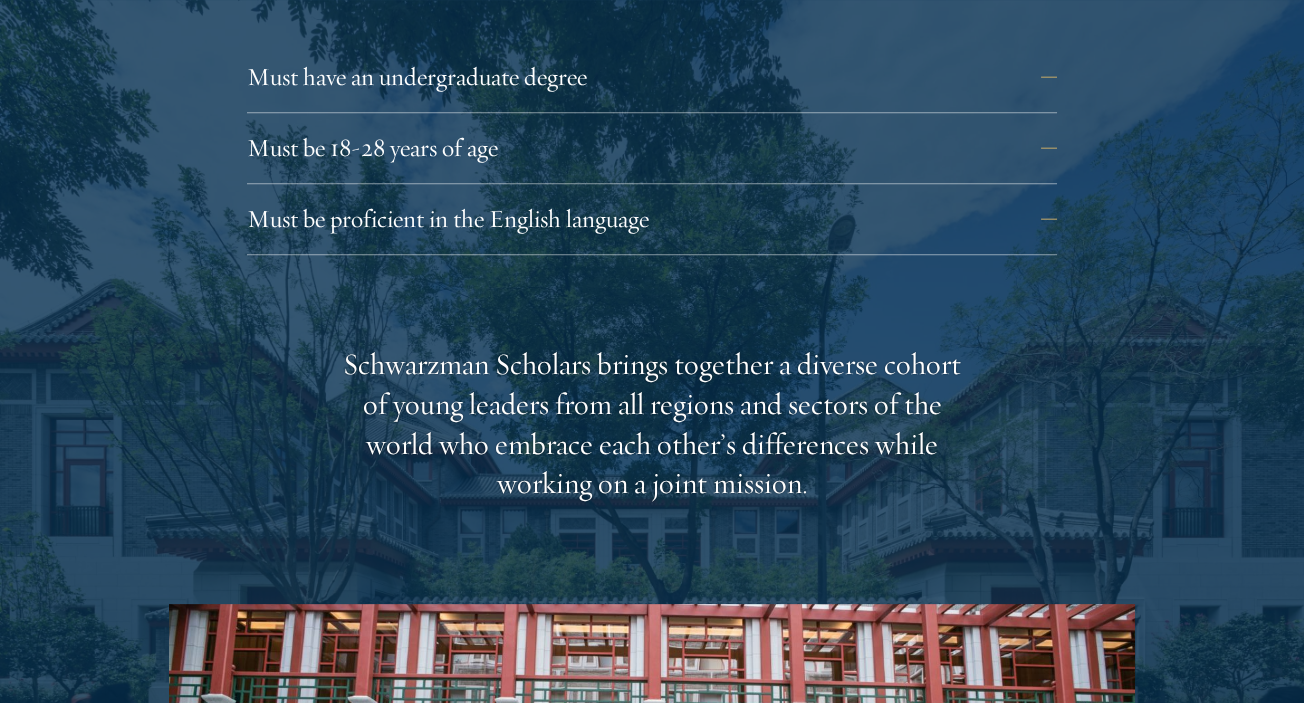 scroll, scrollTop: 2821, scrollLeft: 0, axis: vertical 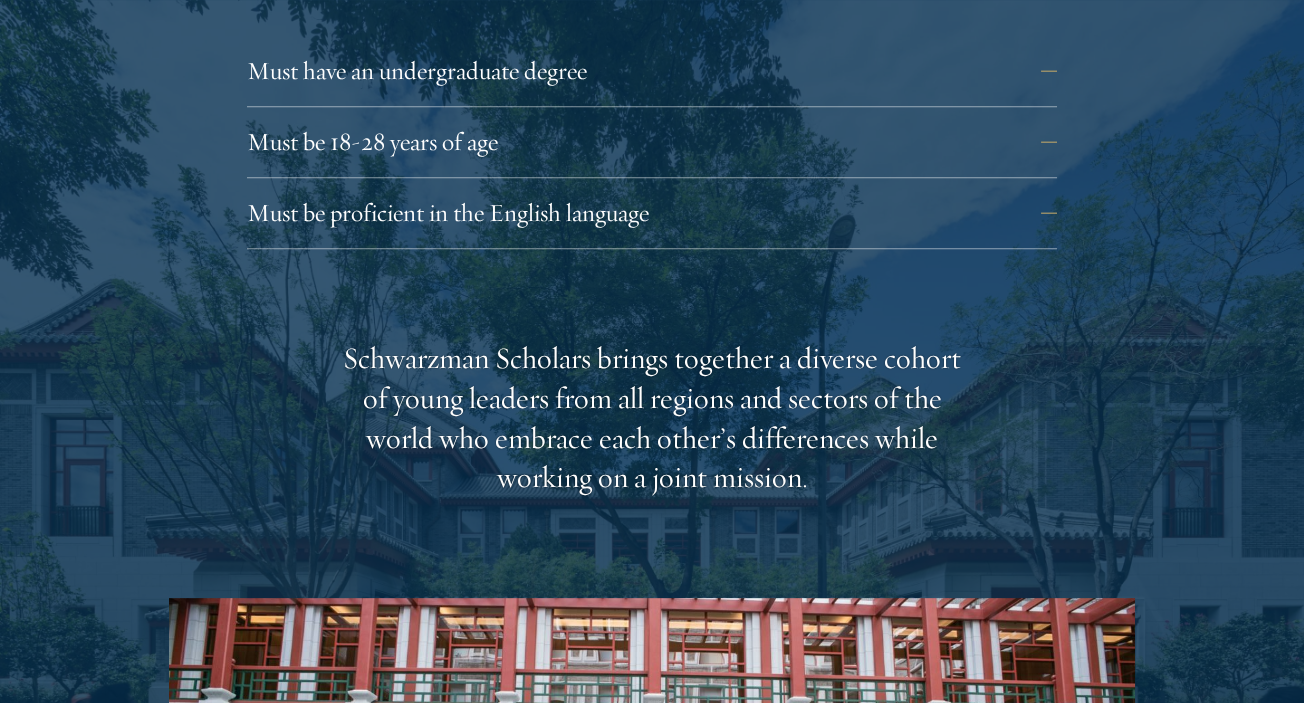 click on "Must be proficient in the English language
Applicants must demonstrate strong English skills, as all teaching will be conducted in English. If the applicant’s native language is not English, official English proficiency test scores must be submitted with the application. This requirement is waived for applicants who studied at an undergraduate institution where the primary language of instruction was English for at least two years of the applicant’s academic program. The requirement will also be waived for applicants who have studied in English for two or more years at a Master’s degree level or higher. Acceptable test options are: Test of English as a Foreign Language (TOEFL). Minimum score 100. International English Language Testing System (IELTS). Minimum score 7. Cambridge English: Advanced (C1) or Cambridge English: Proficiency (C2). Minimum score 185. Duolingo English Test. Minimum Score 130.
Admissions  page." at bounding box center [652, 219] 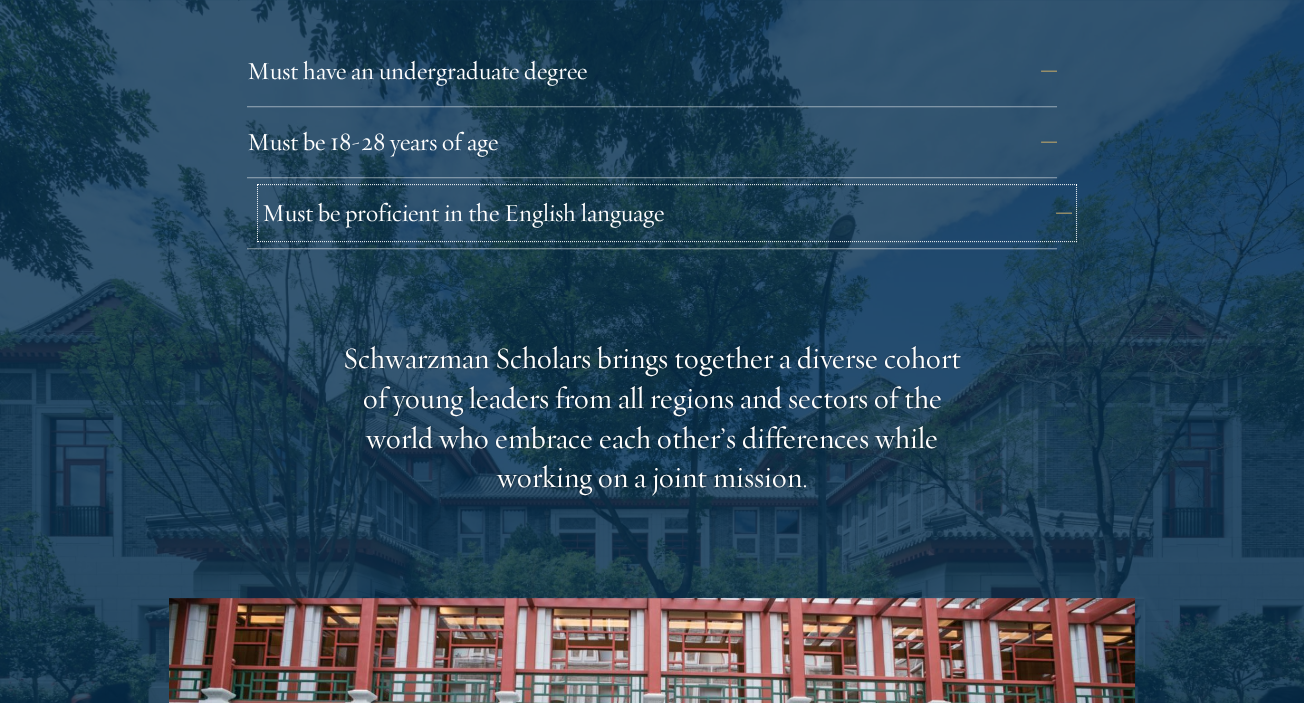 click on "Must be proficient in the English language" at bounding box center (667, 213) 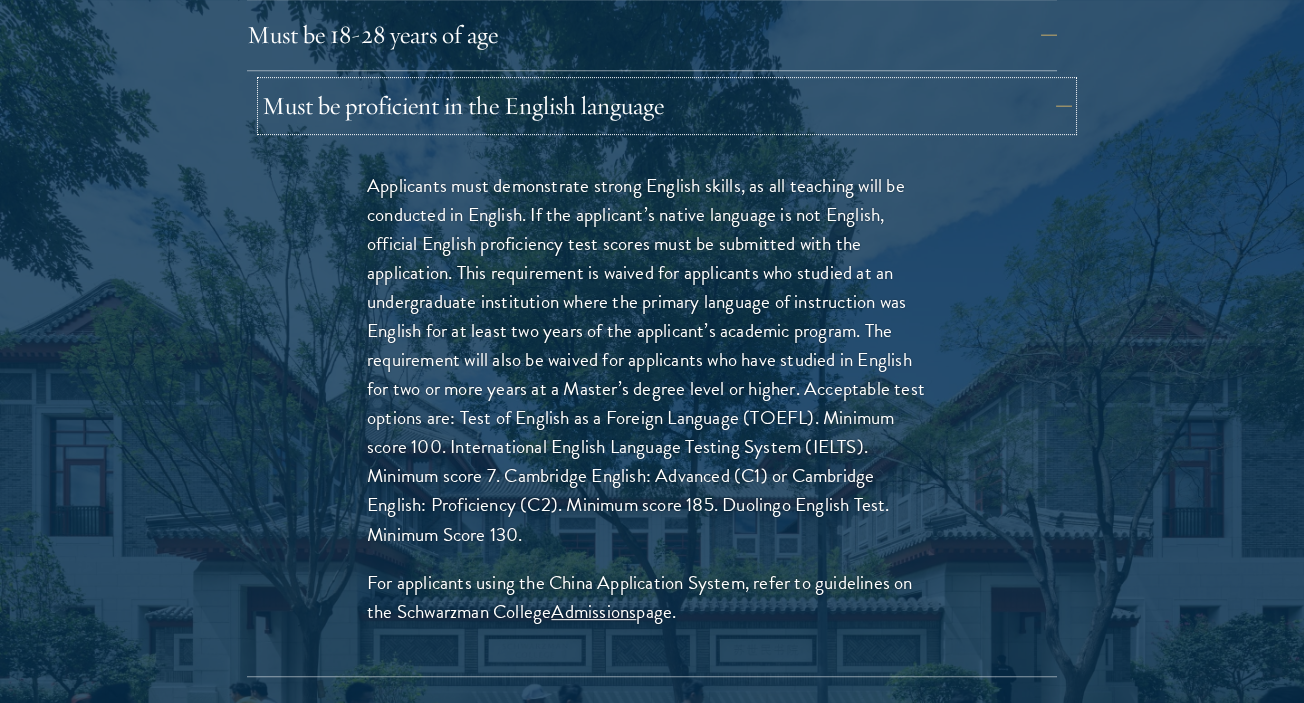 scroll, scrollTop: 2926, scrollLeft: 0, axis: vertical 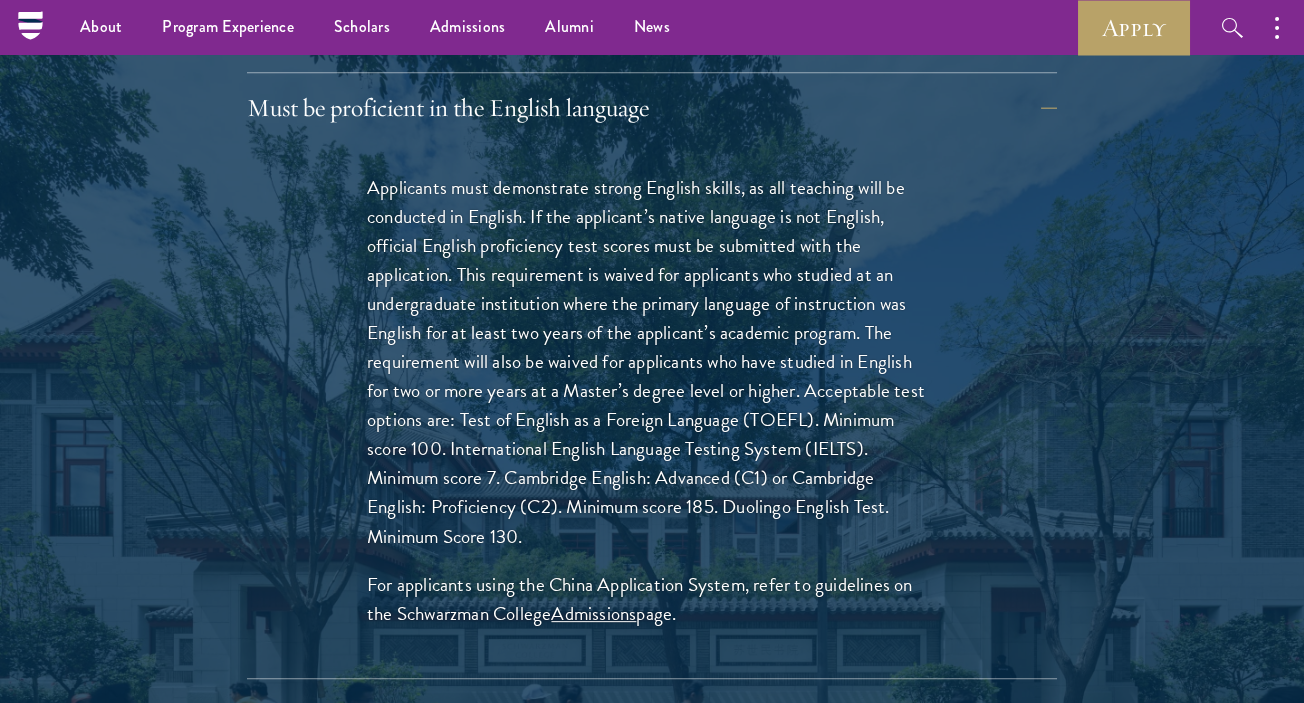 click on "Applicants must demonstrate strong English skills, as all teaching will be conducted in English. If the applicant’s native language is not English, official English proficiency test scores must be submitted with the application. This requirement is waived for applicants who studied at an undergraduate institution where the primary language of instruction was English for at least two years of the applicant’s academic program. The requirement will also be waived for applicants who have studied in English for two or more years at a Master’s degree level or higher. Acceptable test options are: Test of English as a Foreign Language (TOEFL). Minimum score 100. International English Language Testing System (IELTS). Minimum score 7. Cambridge English: Advanced (C1) or Cambridge English: Proficiency (C2). Minimum score 185. Duolingo English Test. Minimum Score 130." at bounding box center [652, 362] 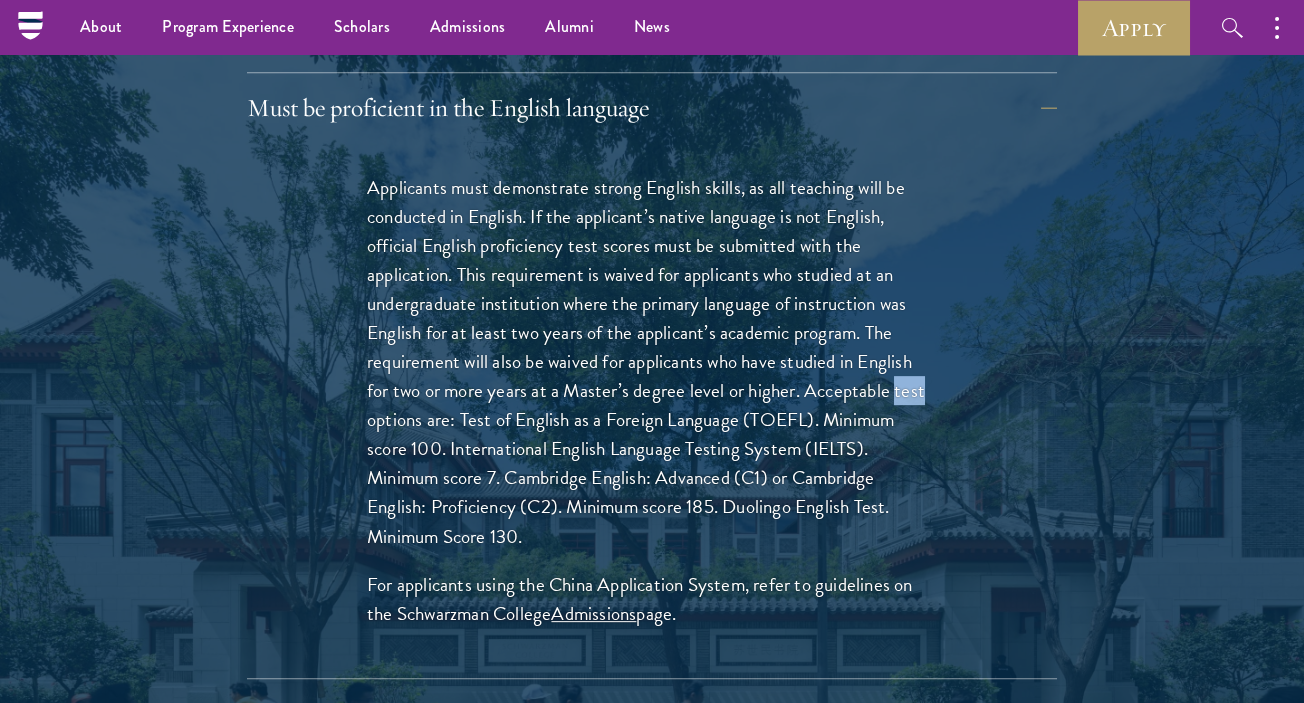 click on "Applicants must demonstrate strong English skills, as all teaching will be conducted in English. If the applicant’s native language is not English, official English proficiency test scores must be submitted with the application. This requirement is waived for applicants who studied at an undergraduate institution where the primary language of instruction was English for at least two years of the applicant’s academic program. The requirement will also be waived for applicants who have studied in English for two or more years at a Master’s degree level or higher. Acceptable test options are: Test of English as a Foreign Language (TOEFL). Minimum score 100. International English Language Testing System (IELTS). Minimum score 7. Cambridge English: Advanced (C1) or Cambridge English: Proficiency (C2). Minimum score 185. Duolingo English Test. Minimum Score 130." at bounding box center [652, 362] 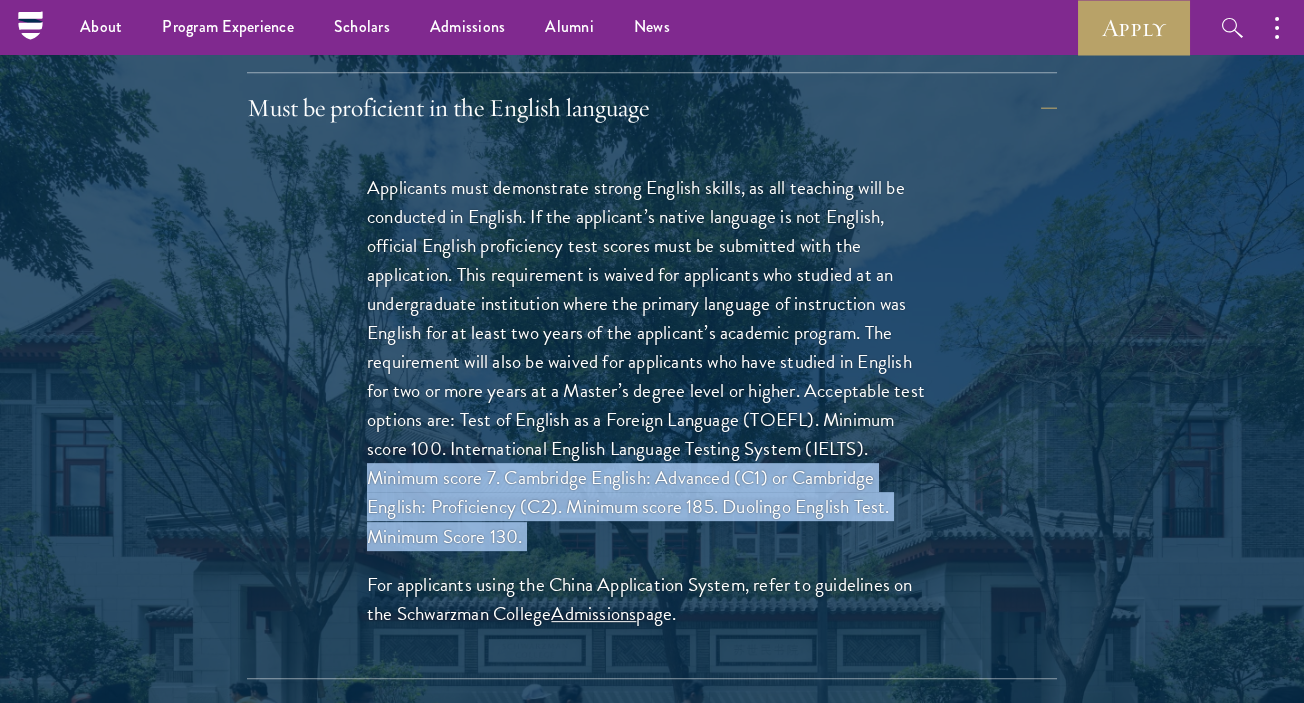 drag, startPoint x: 922, startPoint y: 385, endPoint x: 976, endPoint y: 447, distance: 82.219215 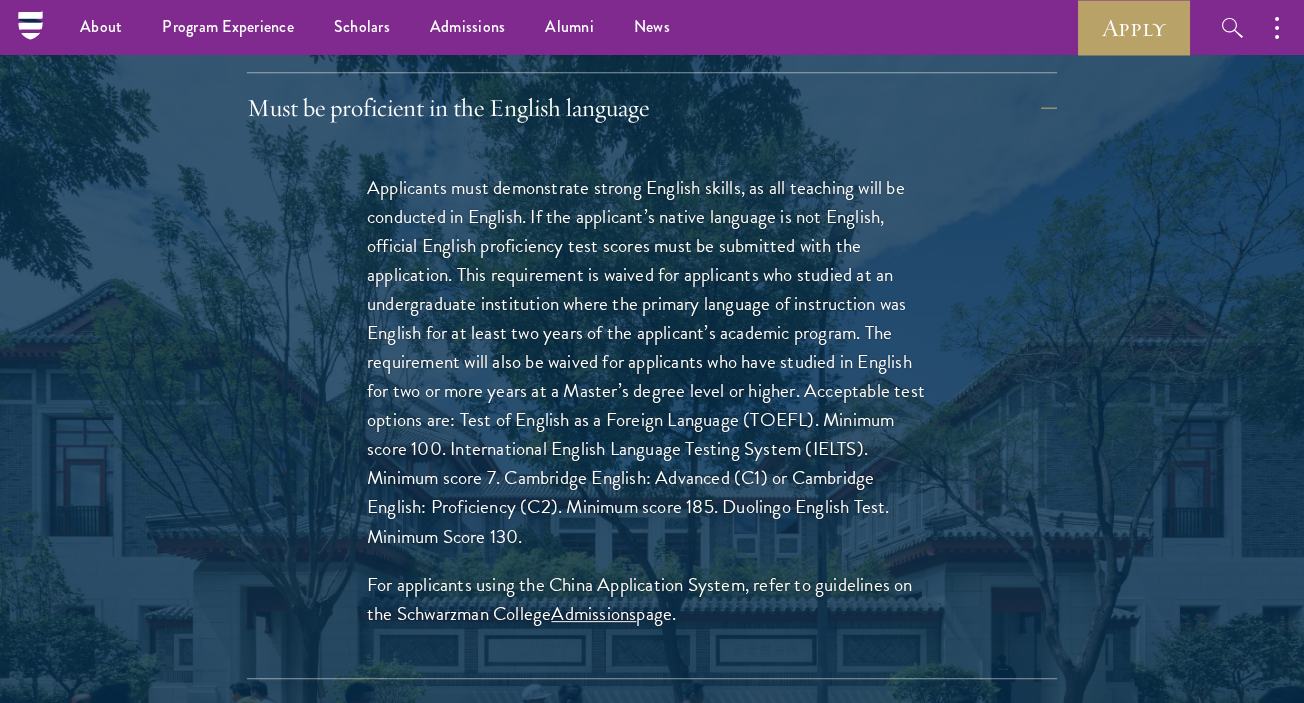 click on "Applicants must demonstrate strong English skills, as all teaching will be conducted in English. If the applicant’s native language is not English, official English proficiency test scores must be submitted with the application. This requirement is waived for applicants who studied at an undergraduate institution where the primary language of instruction was English for at least two years of the applicant’s academic program. The requirement will also be waived for applicants who have studied in English for two or more years at a Master’s degree level or higher. Acceptable test options are: Test of English as a Foreign Language (TOEFL). Minimum score 100. International English Language Testing System (IELTS). Minimum score 7. Cambridge English: Advanced (C1) or Cambridge English: Proficiency (C2). Minimum score 185. Duolingo English Test. Minimum Score 130.
For applicants using the China Application System, refer to guidelines on the Schwarzman College  Admissions  page." at bounding box center [652, 410] 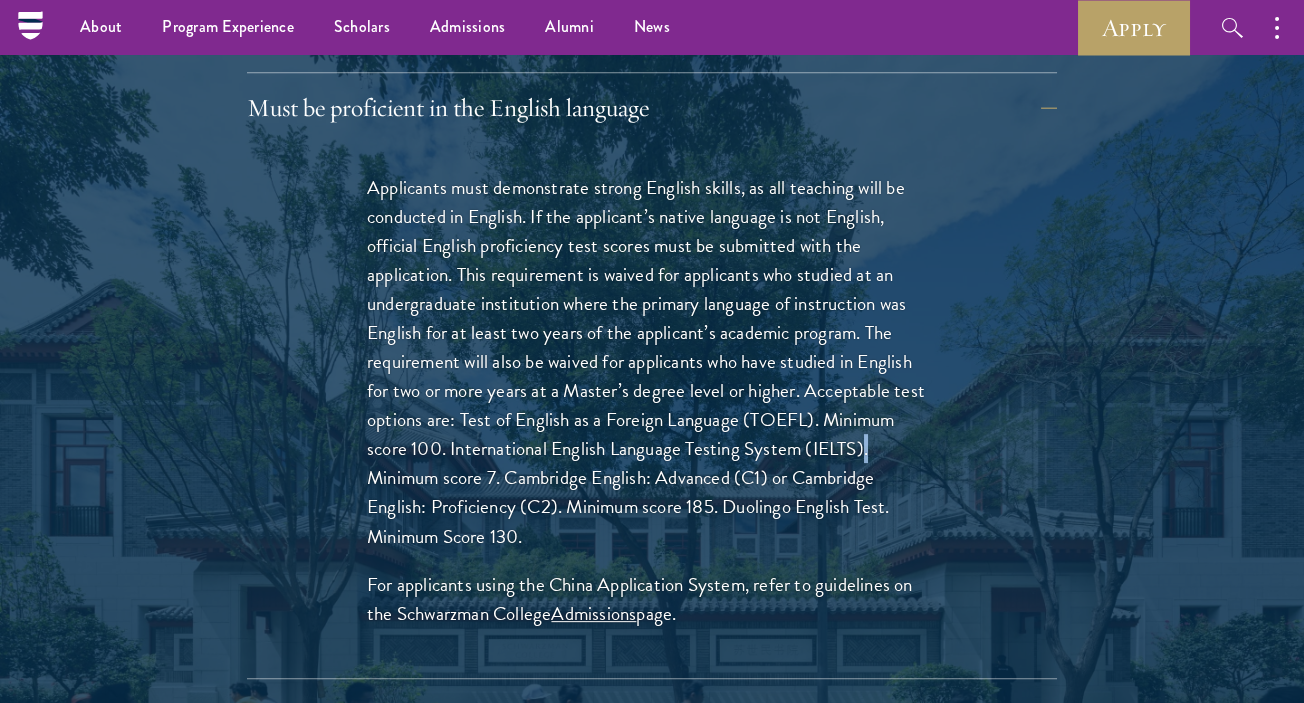 click on "Applicants must demonstrate strong English skills, as all teaching will be conducted in English. If the applicant’s native language is not English, official English proficiency test scores must be submitted with the application. This requirement is waived for applicants who studied at an undergraduate institution where the primary language of instruction was English for at least two years of the applicant’s academic program. The requirement will also be waived for applicants who have studied in English for two or more years at a Master’s degree level or higher. Acceptable test options are: Test of English as a Foreign Language (TOEFL). Minimum score 100. International English Language Testing System (IELTS). Minimum score 7. Cambridge English: Advanced (C1) or Cambridge English: Proficiency (C2). Minimum score 185. Duolingo English Test. Minimum Score 130.
For applicants using the China Application System, refer to guidelines on the Schwarzman College  Admissions  page." at bounding box center [652, 410] 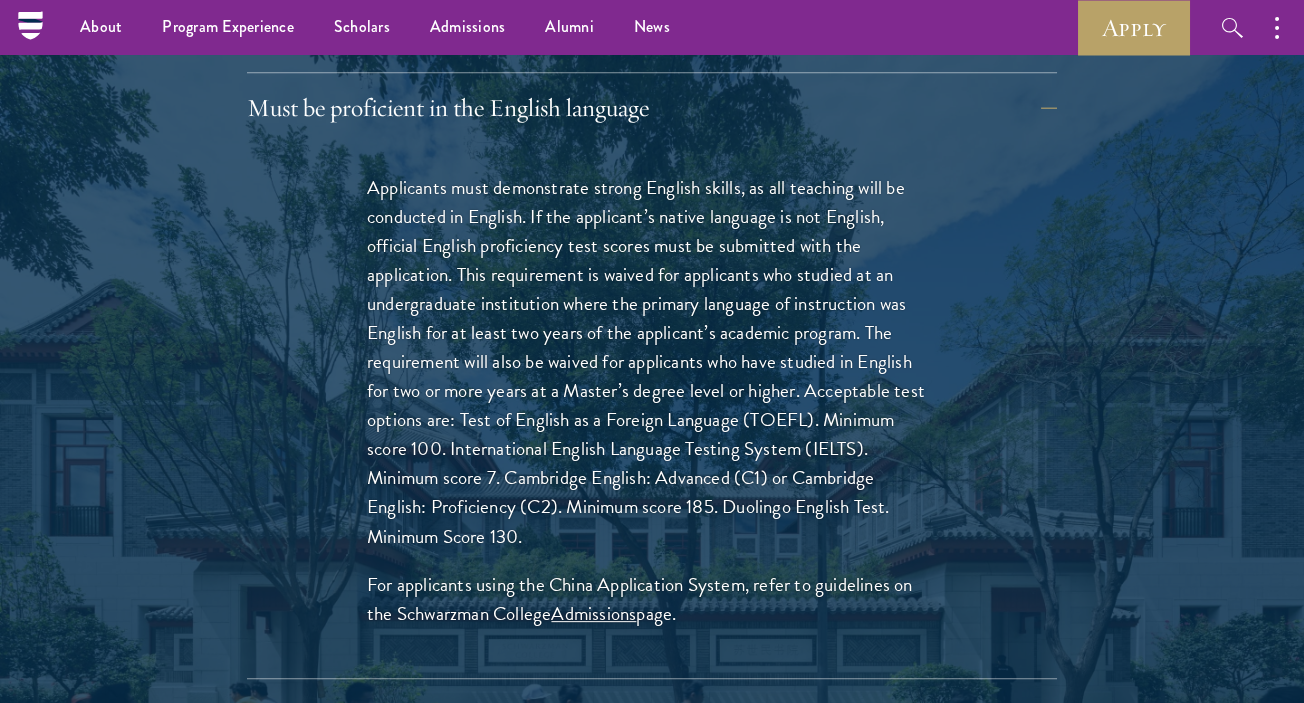click on "Applicants must demonstrate strong English skills, as all teaching will be conducted in English. If the applicant’s native language is not English, official English proficiency test scores must be submitted with the application. This requirement is waived for applicants who studied at an undergraduate institution where the primary language of instruction was English for at least two years of the applicant’s academic program. The requirement will also be waived for applicants who have studied in English for two or more years at a Master’s degree level or higher. Acceptable test options are: Test of English as a Foreign Language (TOEFL). Minimum score 100. International English Language Testing System (IELTS). Minimum score 7. Cambridge English: Advanced (C1) or Cambridge English: Proficiency (C2). Minimum score 185. Duolingo English Test. Minimum Score 130." at bounding box center (652, 362) 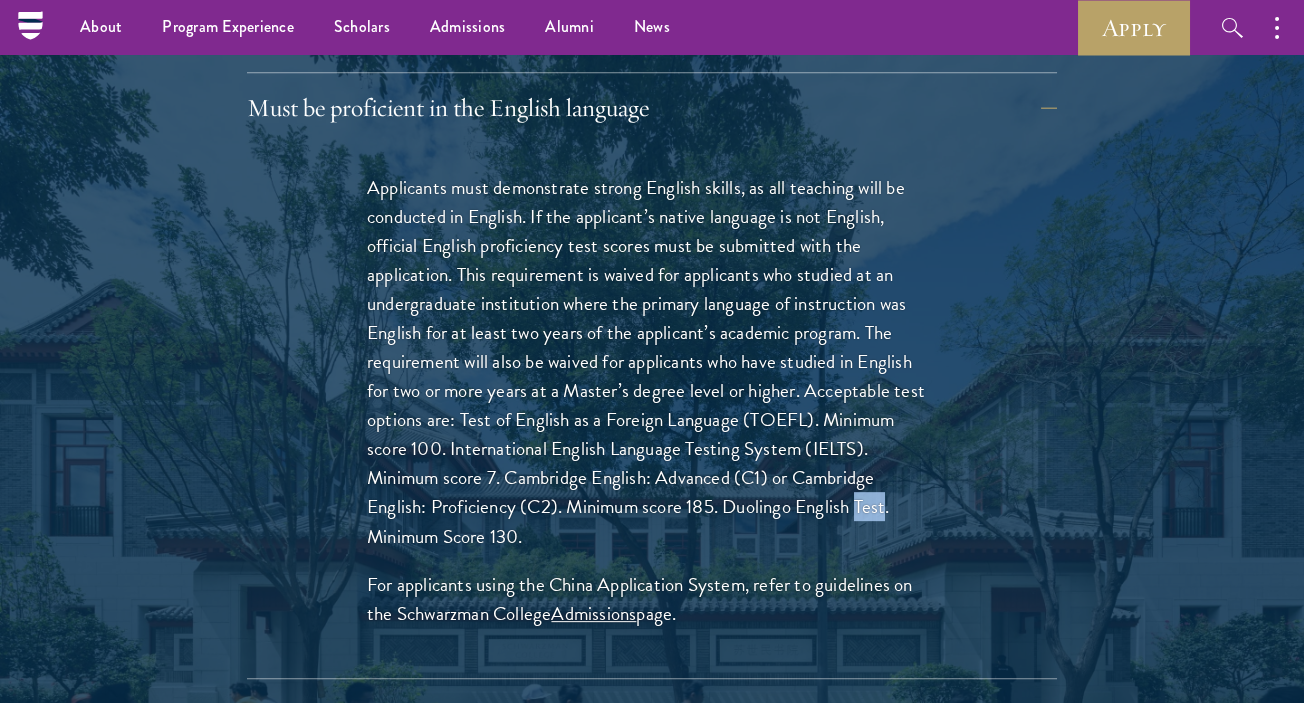 click on "Applicants must demonstrate strong English skills, as all teaching will be conducted in English. If the applicant’s native language is not English, official English proficiency test scores must be submitted with the application. This requirement is waived for applicants who studied at an undergraduate institution where the primary language of instruction was English for at least two years of the applicant’s academic program. The requirement will also be waived for applicants who have studied in English for two or more years at a Master’s degree level or higher. Acceptable test options are: Test of English as a Foreign Language (TOEFL). Minimum score 100. International English Language Testing System (IELTS). Minimum score 7. Cambridge English: Advanced (C1) or Cambridge English: Proficiency (C2). Minimum score 185. Duolingo English Test. Minimum Score 130." at bounding box center [652, 362] 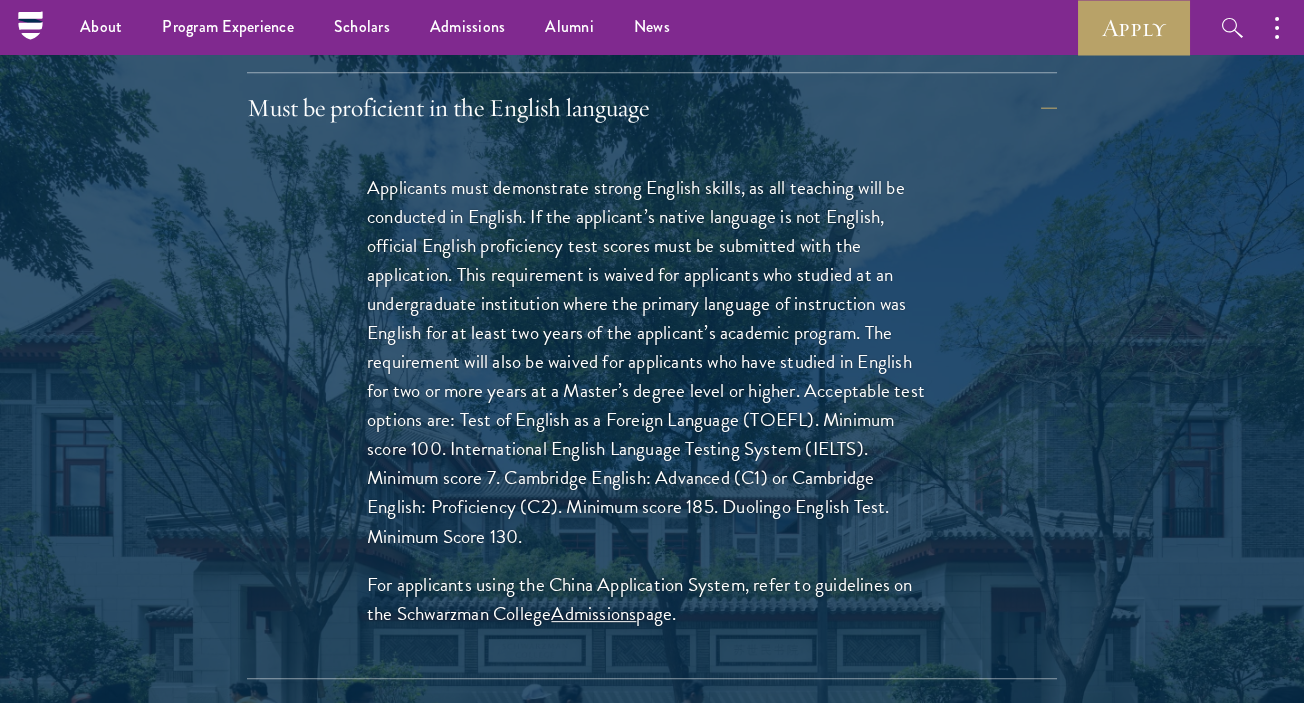 drag, startPoint x: 874, startPoint y: 494, endPoint x: 848, endPoint y: 517, distance: 34.713108 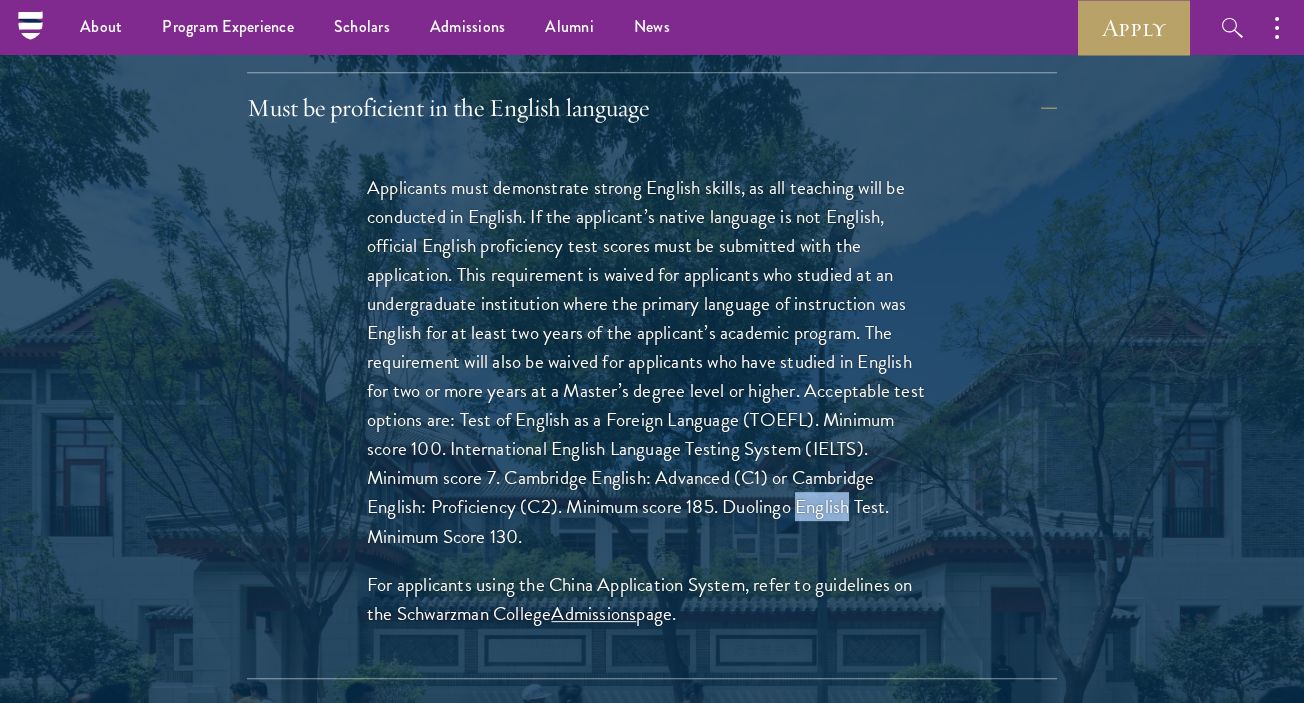 click on "Applicants must demonstrate strong English skills, as all teaching will be conducted in English. If the applicant’s native language is not English, official English proficiency test scores must be submitted with the application. This requirement is waived for applicants who studied at an undergraduate institution where the primary language of instruction was English for at least two years of the applicant’s academic program. The requirement will also be waived for applicants who have studied in English for two or more years at a Master’s degree level or higher. Acceptable test options are: Test of English as a Foreign Language (TOEFL). Minimum score 100. International English Language Testing System (IELTS). Minimum score 7. Cambridge English: Advanced (C1) or Cambridge English: Proficiency (C2). Minimum score 185. Duolingo English Test. Minimum Score 130." at bounding box center [652, 362] 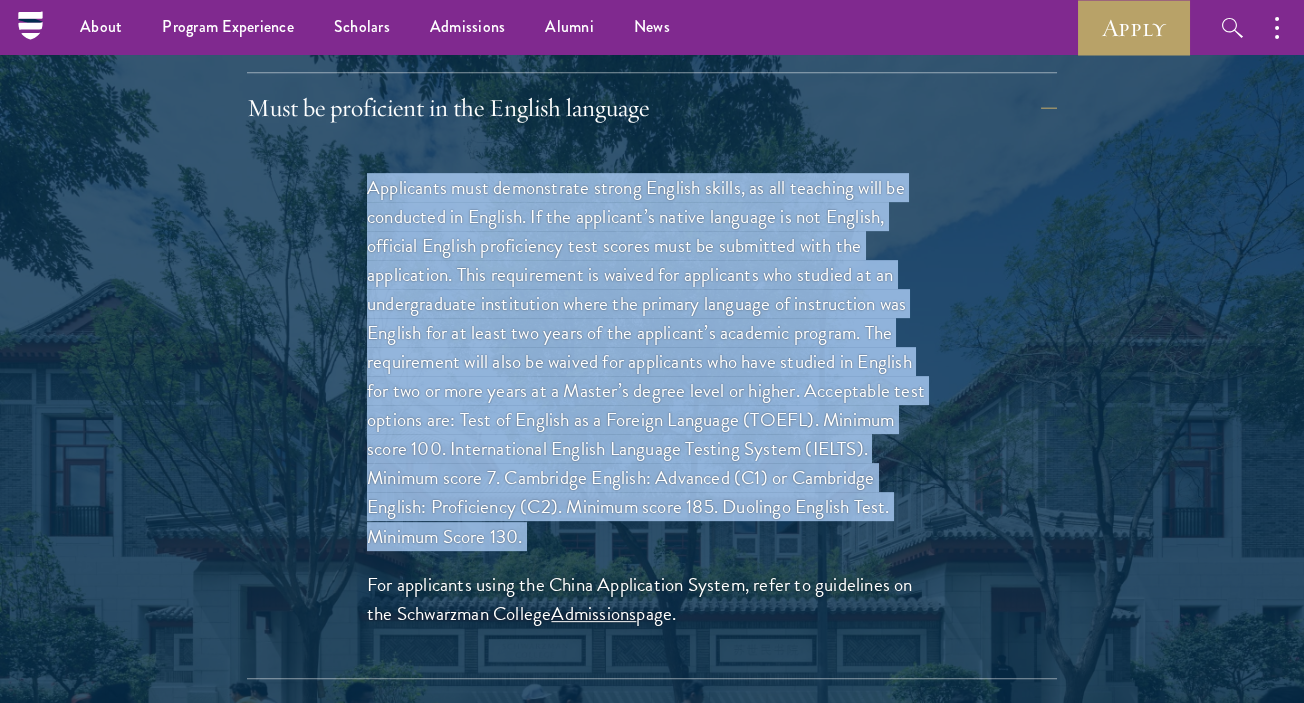drag, startPoint x: 848, startPoint y: 517, endPoint x: 874, endPoint y: 550, distance: 42.0119 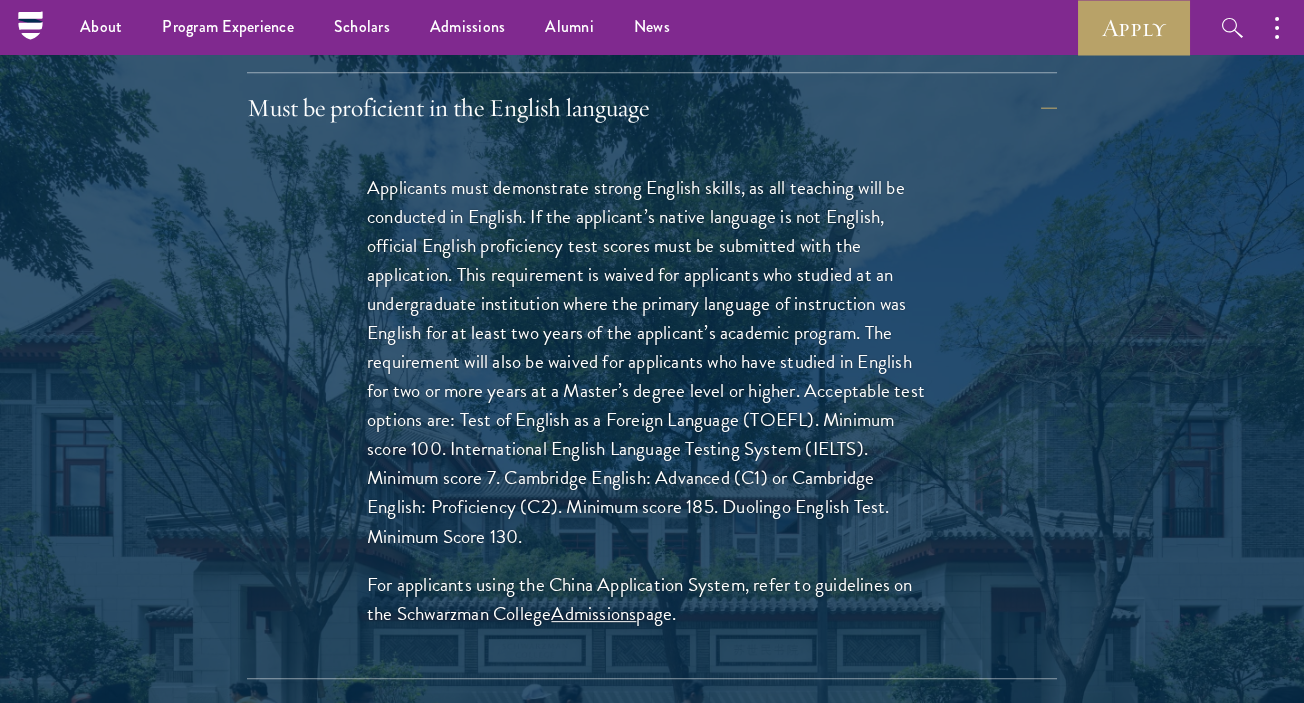 click on "Applicants must demonstrate strong English skills, as all teaching will be conducted in English. If the applicant’s native language is not English, official English proficiency test scores must be submitted with the application. This requirement is waived for applicants who studied at an undergraduate institution where the primary language of instruction was English for at least two years of the applicant’s academic program. The requirement will also be waived for applicants who have studied in English for two or more years at a Master’s degree level or higher. Acceptable test options are: Test of English as a Foreign Language (TOEFL). Minimum score 100. International English Language Testing System (IELTS). Minimum score 7. Cambridge English: Advanced (C1) or Cambridge English: Proficiency (C2). Minimum score 185. Duolingo English Test. Minimum Score 130.
For applicants using the China Application System, refer to guidelines on the Schwarzman College  Admissions  page." at bounding box center [652, 410] 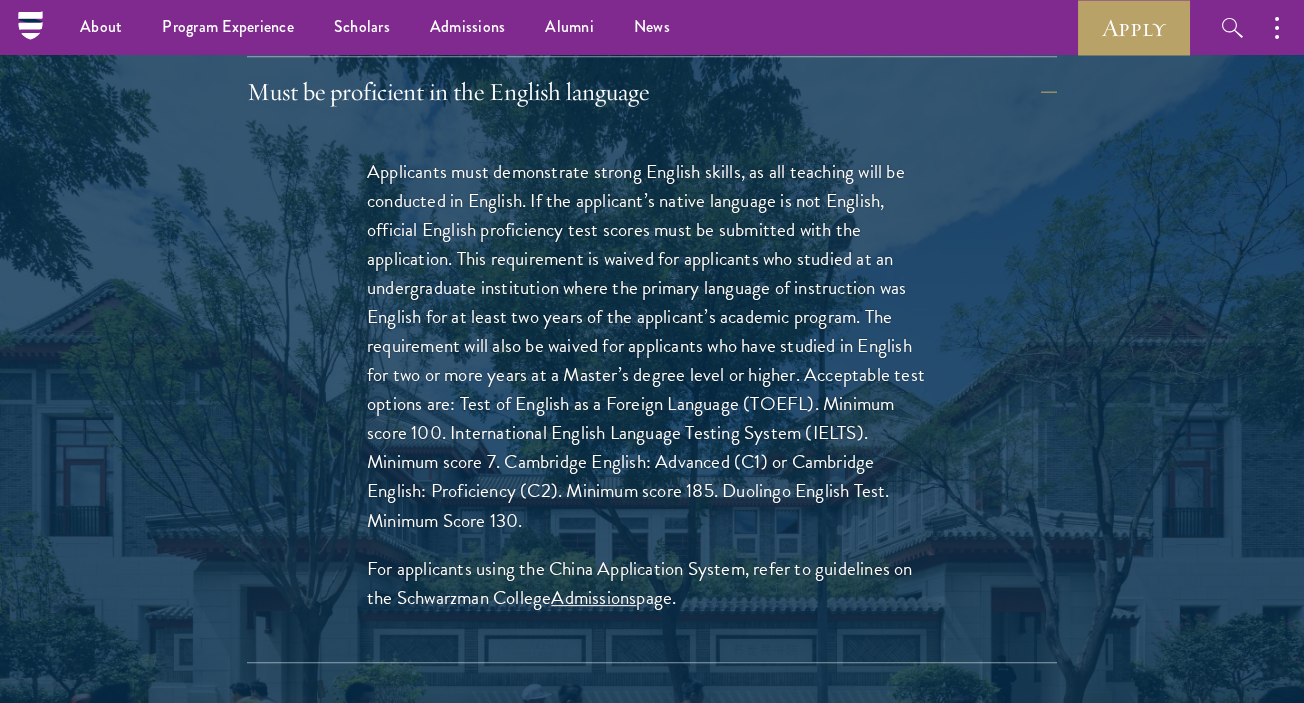 scroll, scrollTop: 2937, scrollLeft: 0, axis: vertical 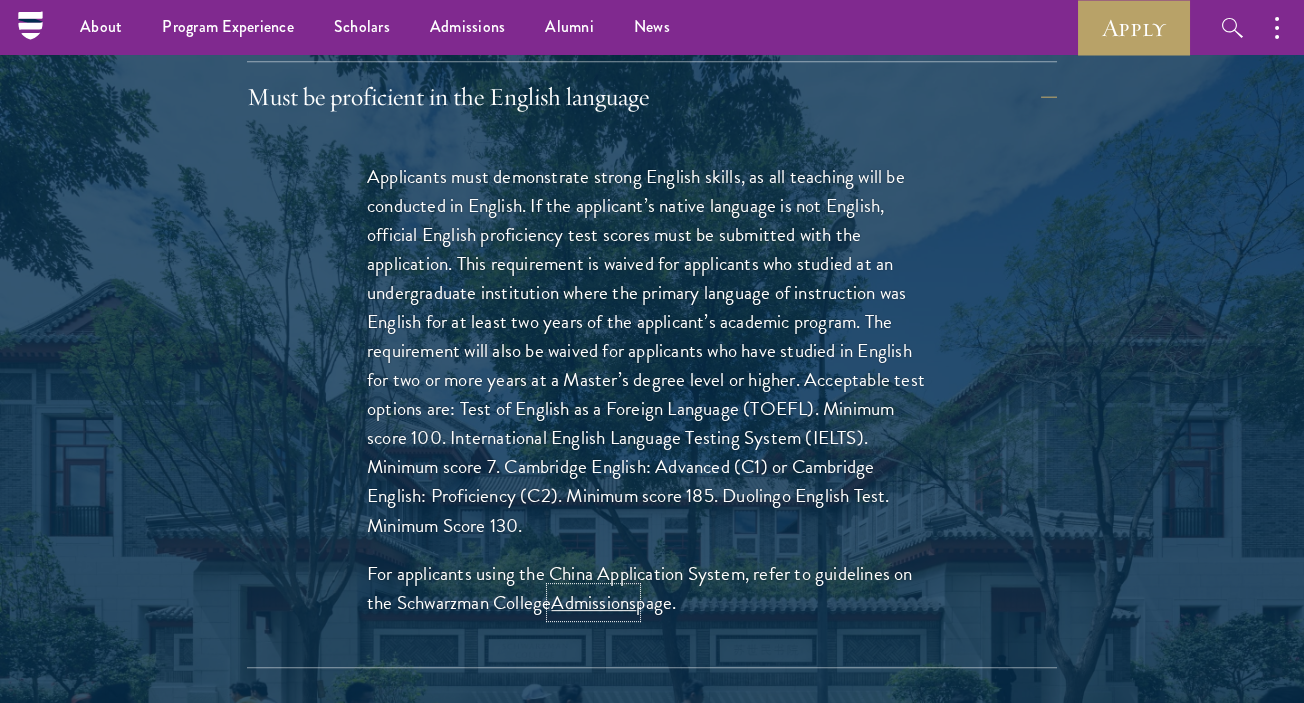click on "Admissions" at bounding box center [593, 602] 